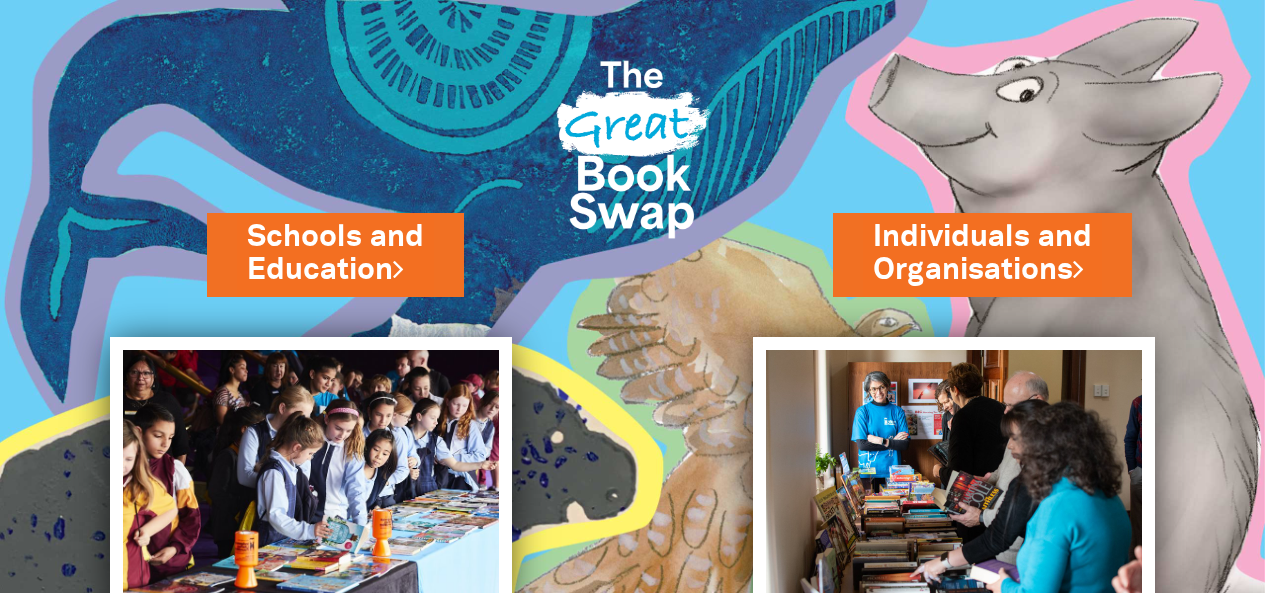 scroll, scrollTop: 171, scrollLeft: 0, axis: vertical 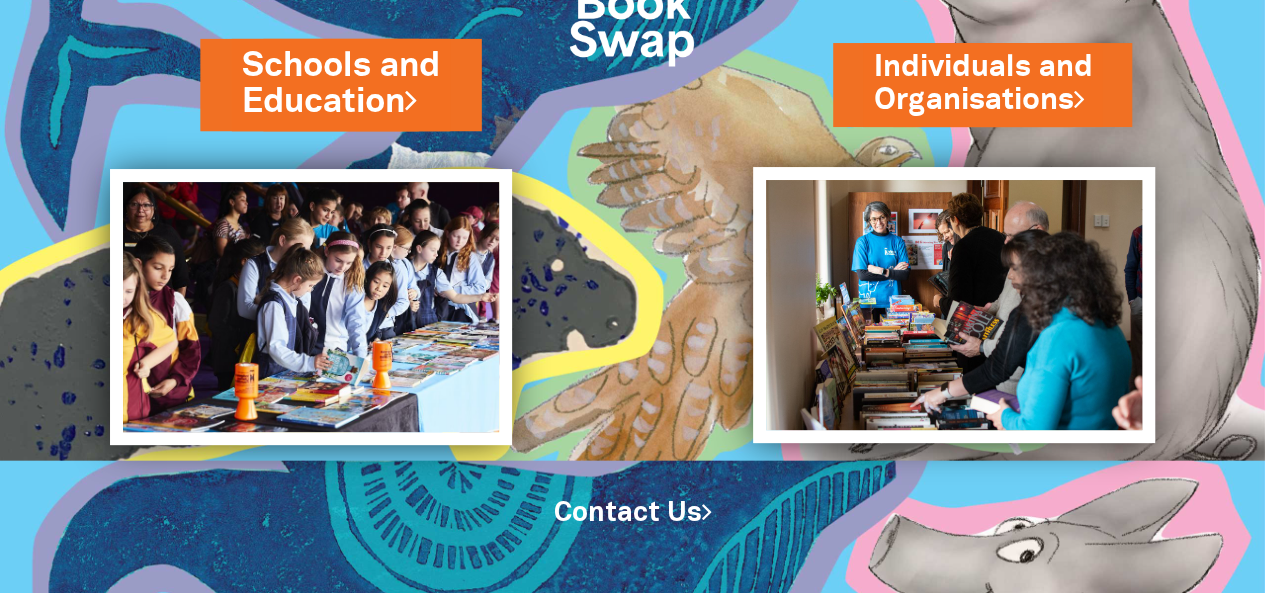 click on "Schools and Education" at bounding box center [340, 84] 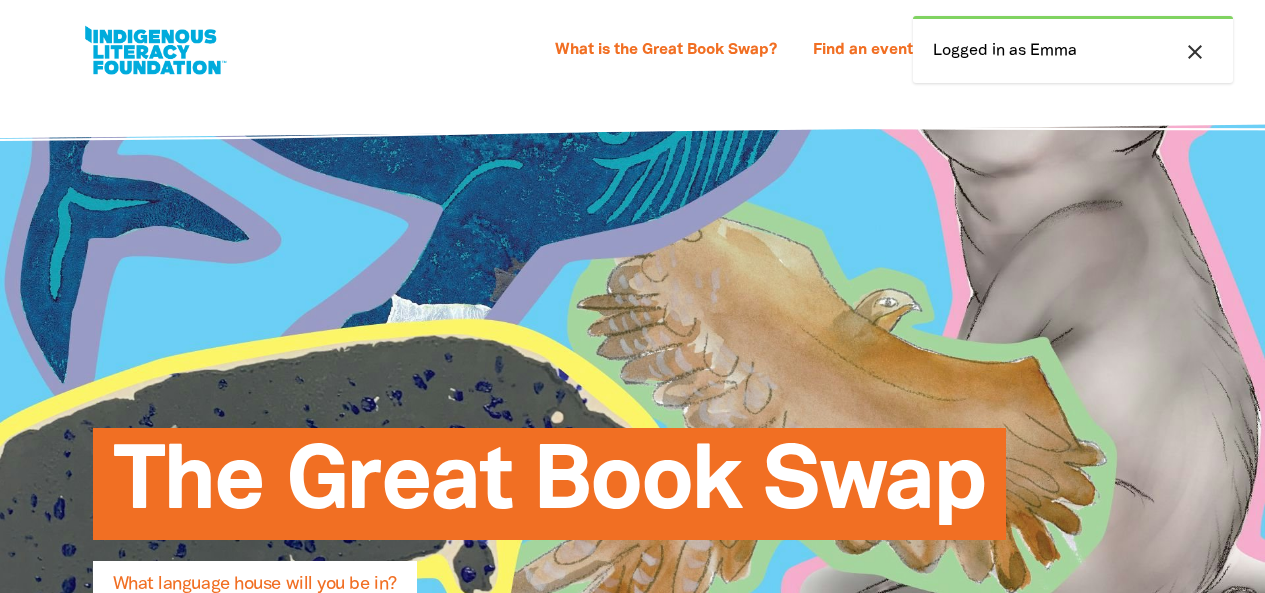 select on "early-learning" 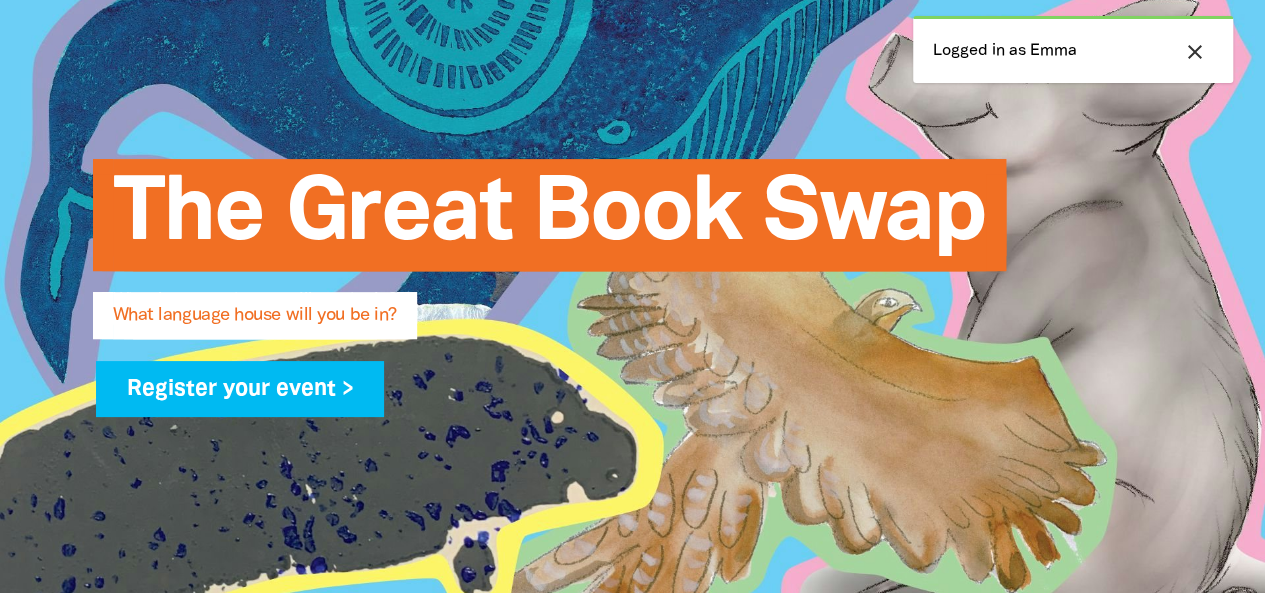 scroll, scrollTop: 312, scrollLeft: 0, axis: vertical 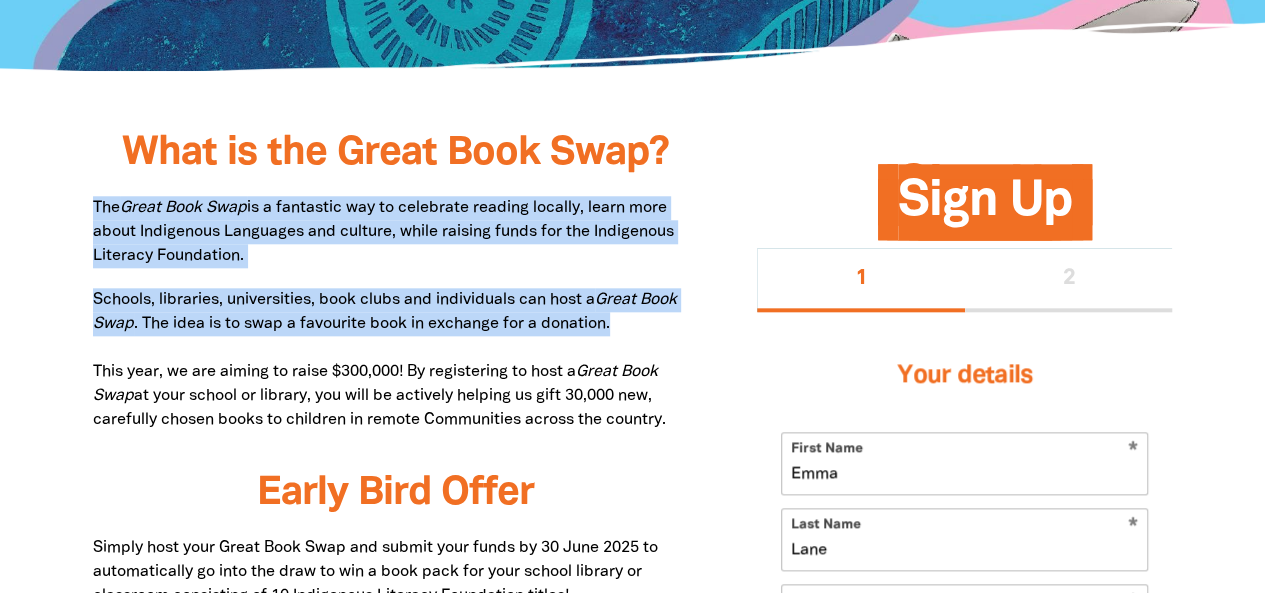 drag, startPoint x: 92, startPoint y: 210, endPoint x: 622, endPoint y: 327, distance: 542.76056 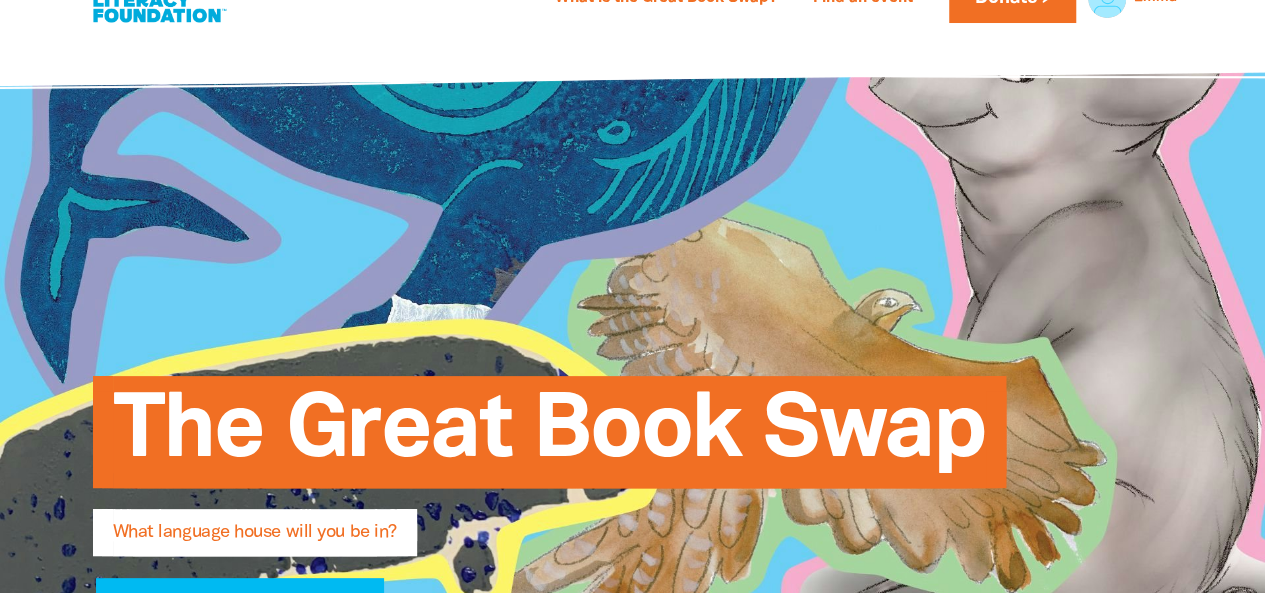 scroll, scrollTop: 0, scrollLeft: 0, axis: both 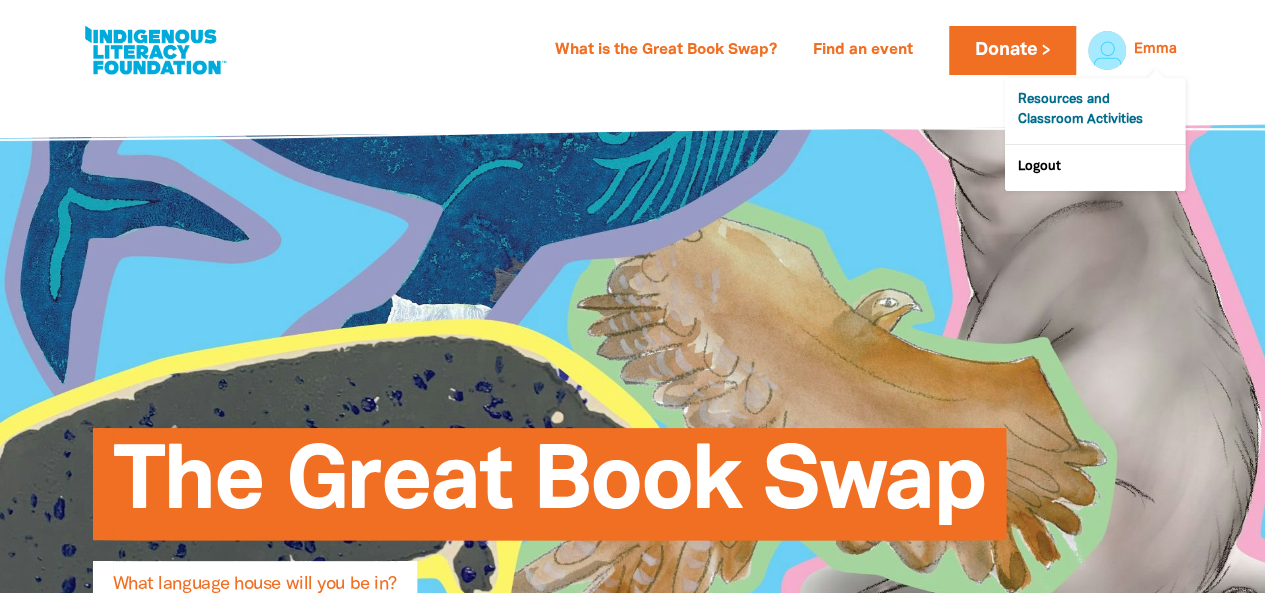 click on "Resources and Classroom Activities" at bounding box center (1095, 111) 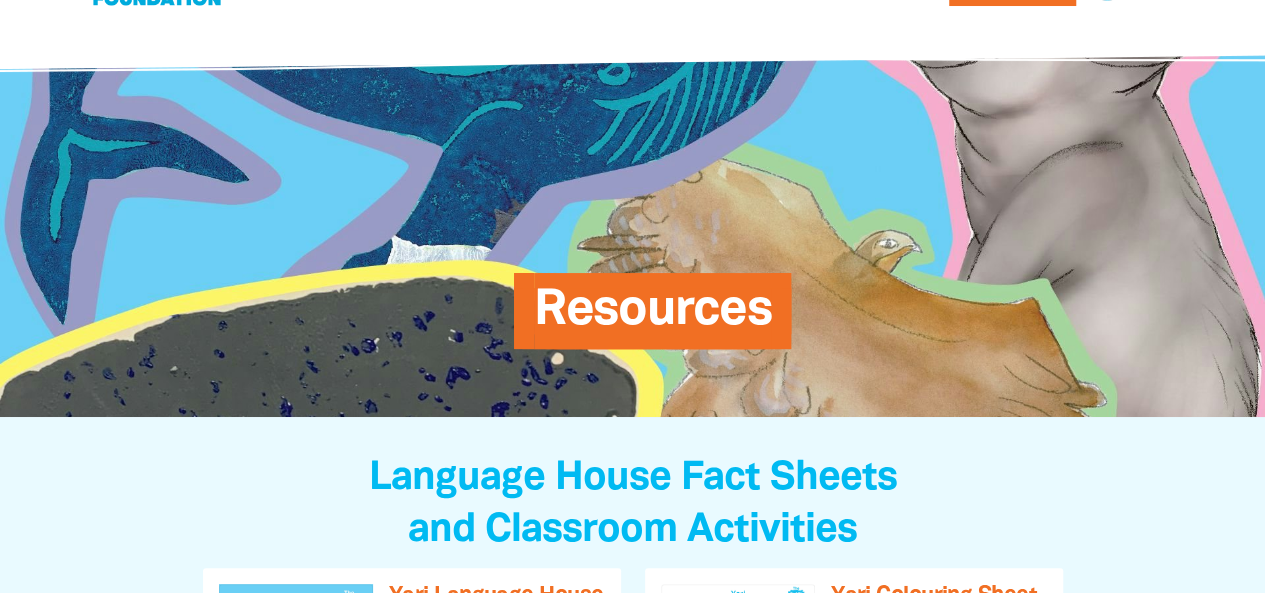 scroll, scrollTop: 0, scrollLeft: 0, axis: both 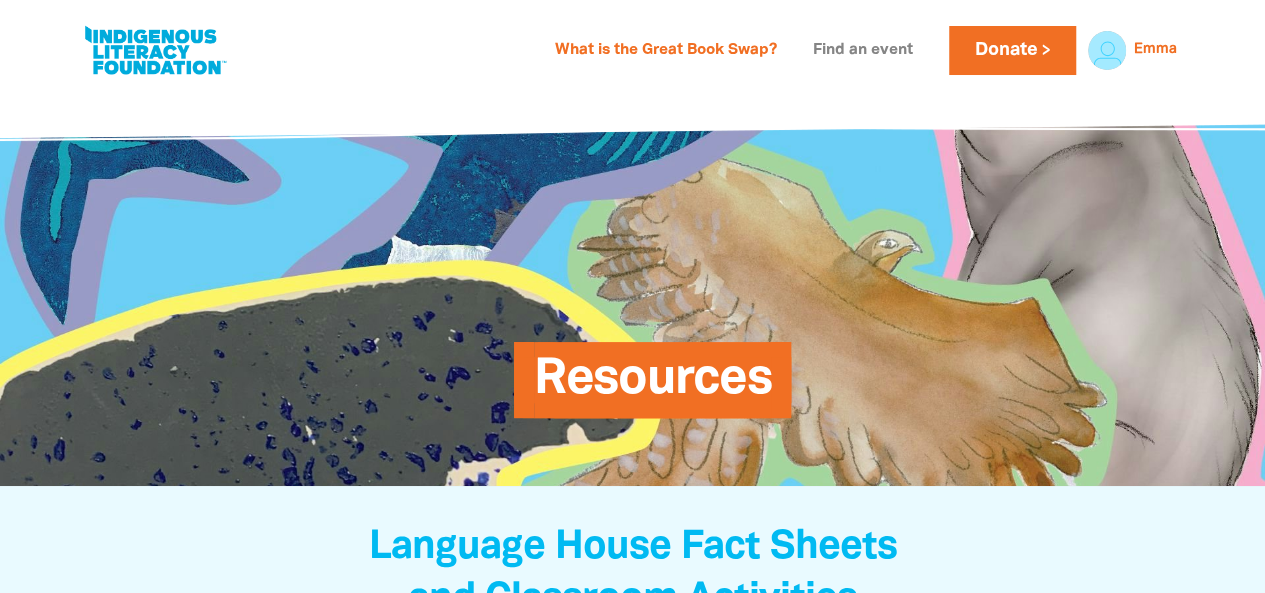 click on "Find an event" at bounding box center (863, 51) 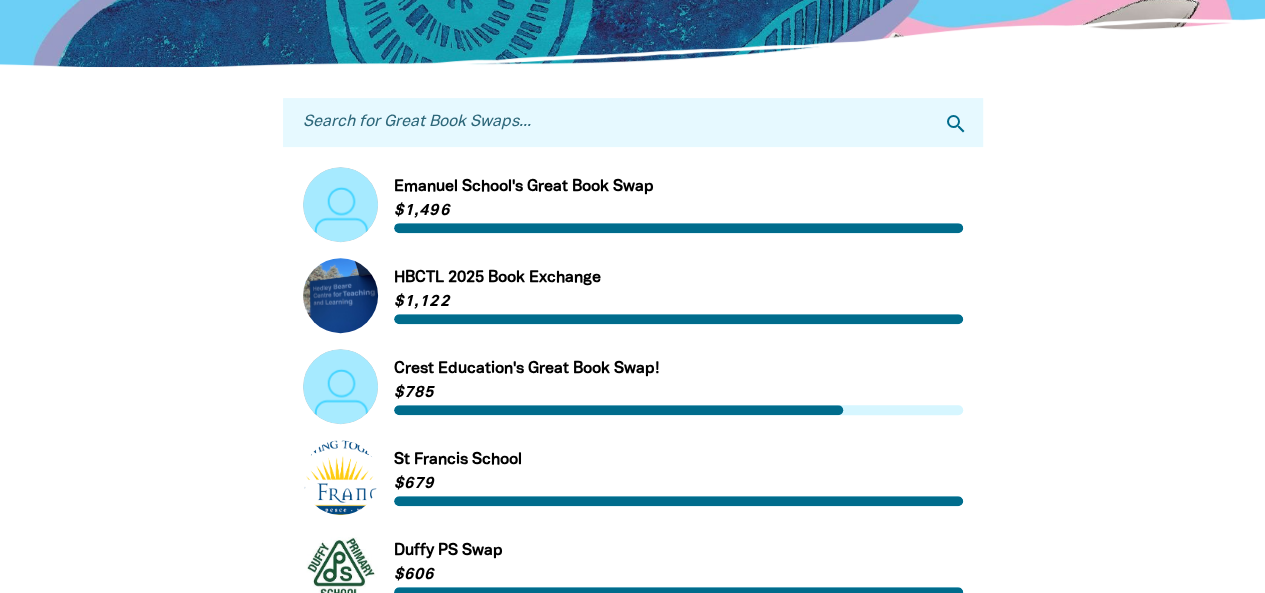 scroll, scrollTop: 324, scrollLeft: 0, axis: vertical 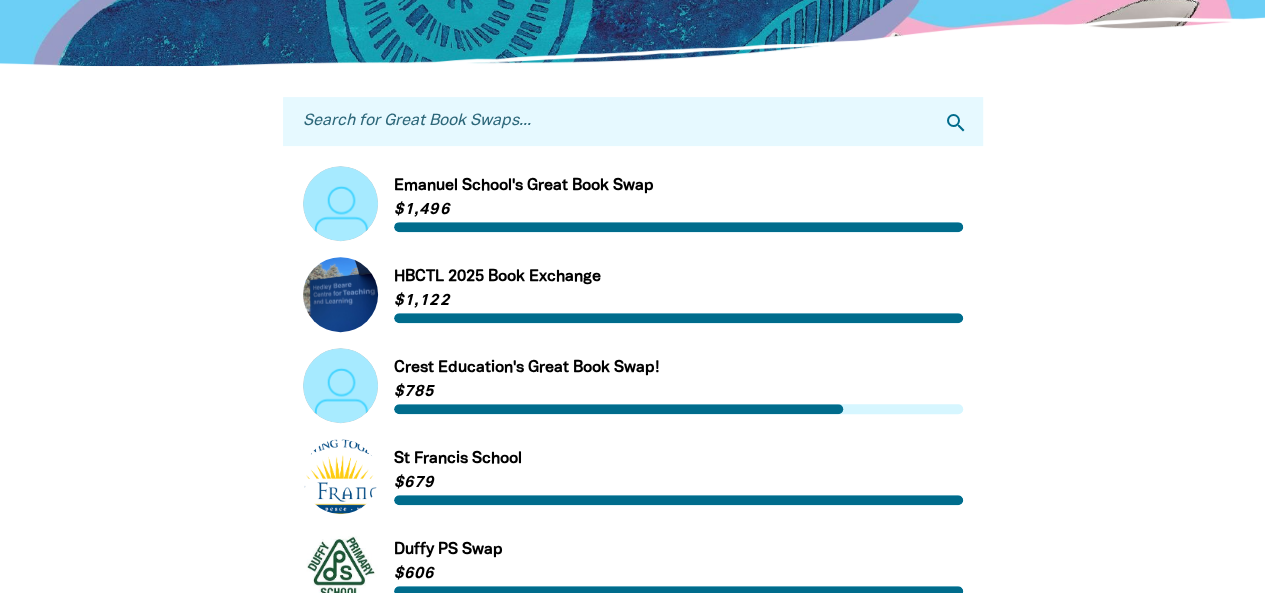 click on "Search for Great Book Swaps..." at bounding box center [633, 121] 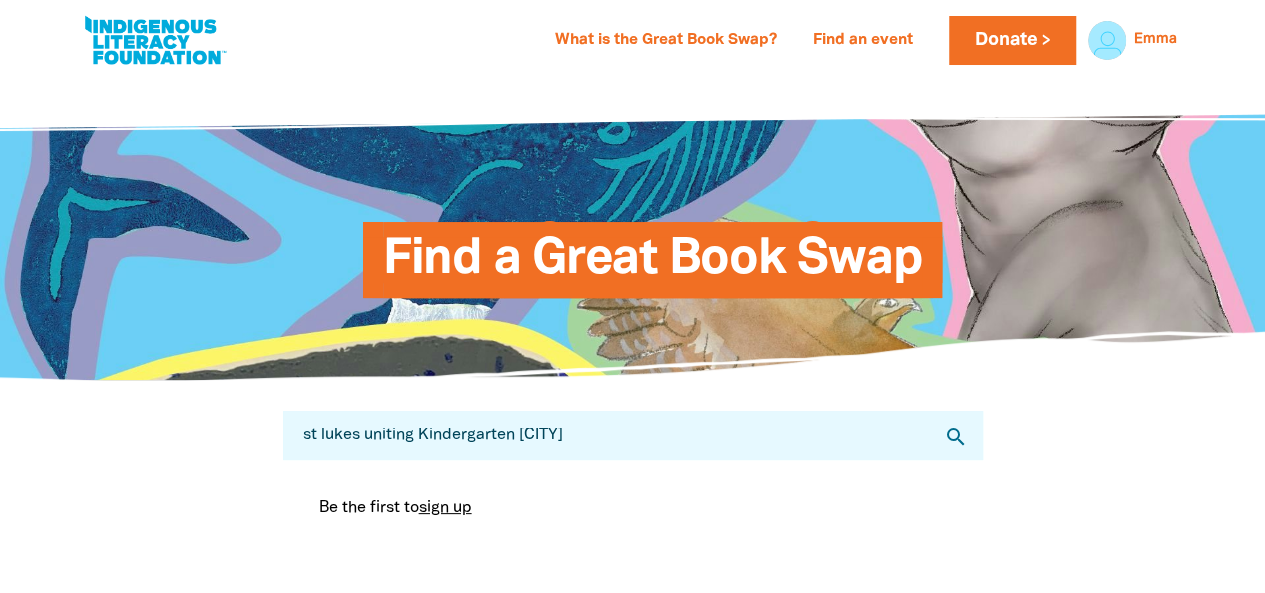 scroll, scrollTop: 0, scrollLeft: 0, axis: both 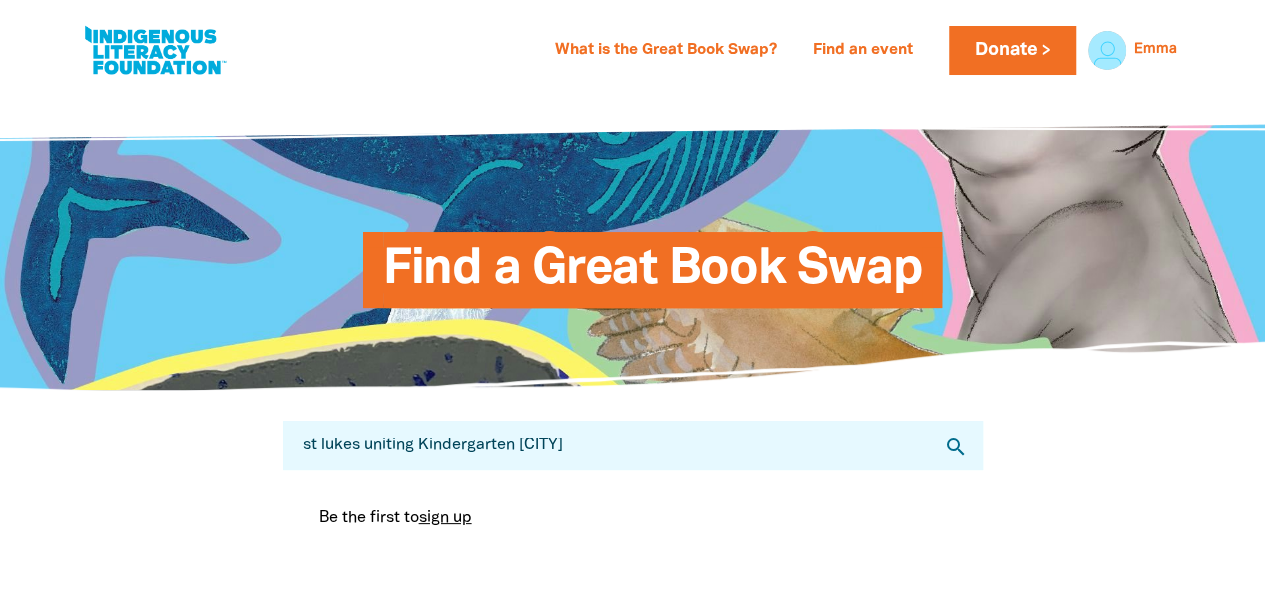 click on "search" at bounding box center (956, 447) 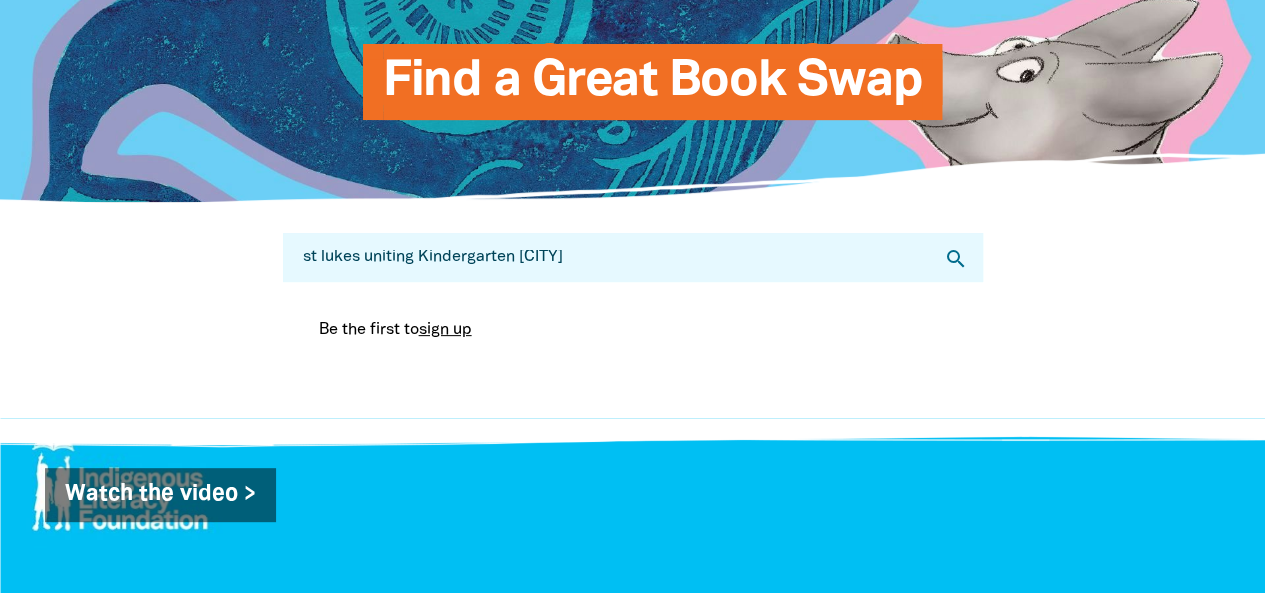 scroll, scrollTop: 190, scrollLeft: 0, axis: vertical 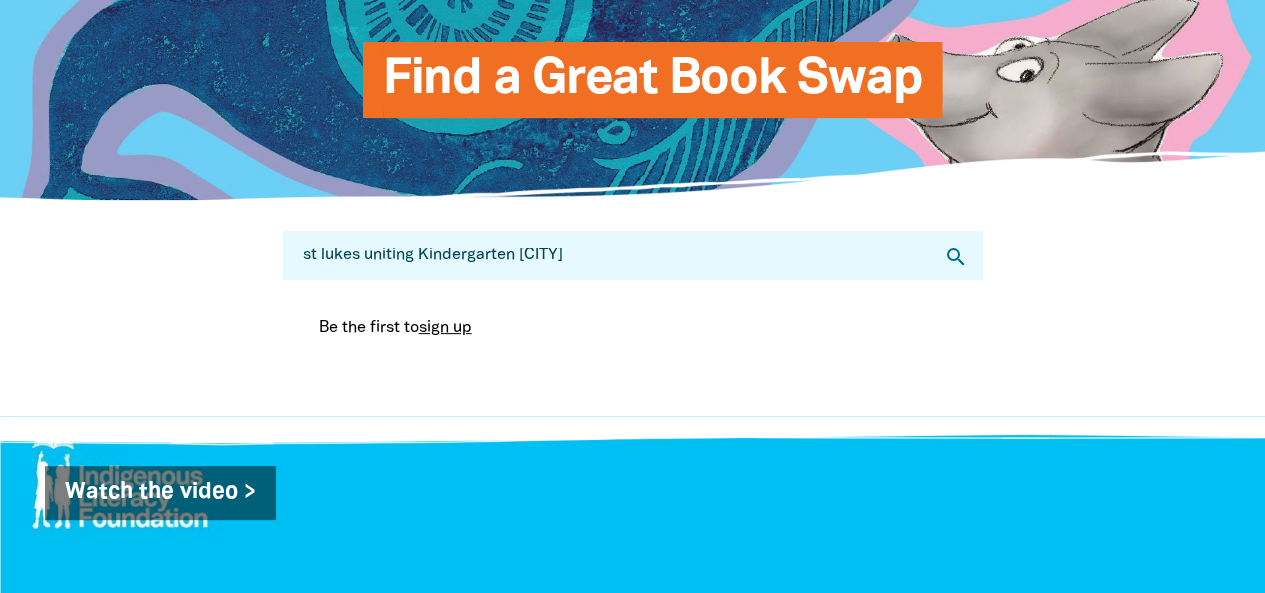 drag, startPoint x: 588, startPoint y: 249, endPoint x: 173, endPoint y: 223, distance: 415.81366 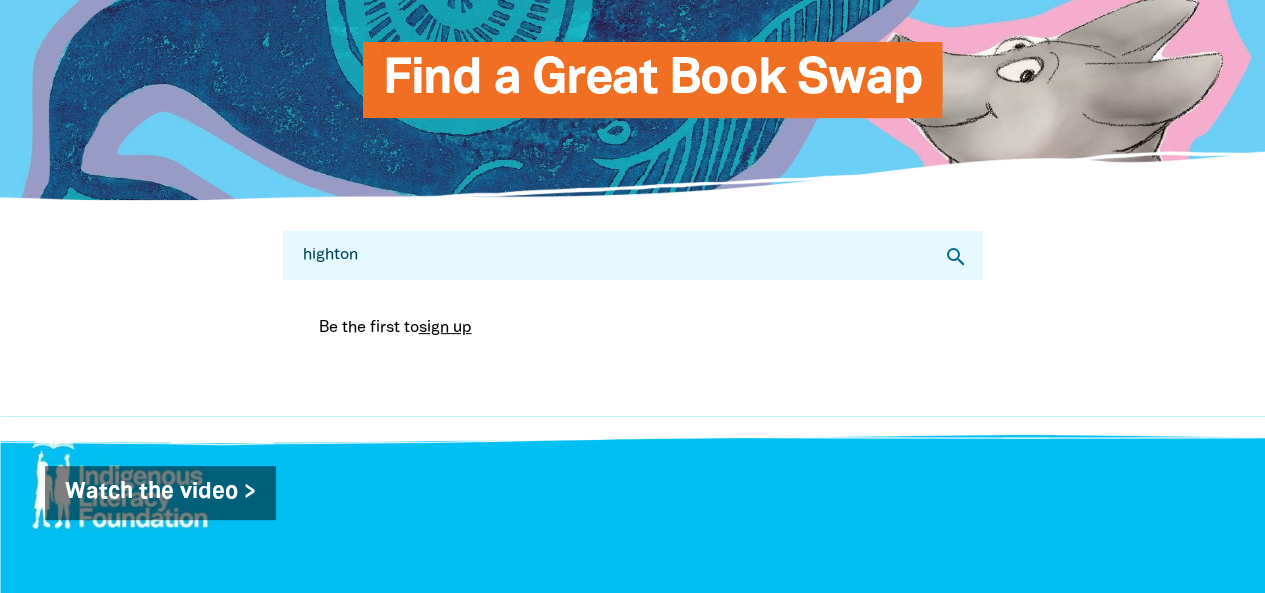 type on "highton" 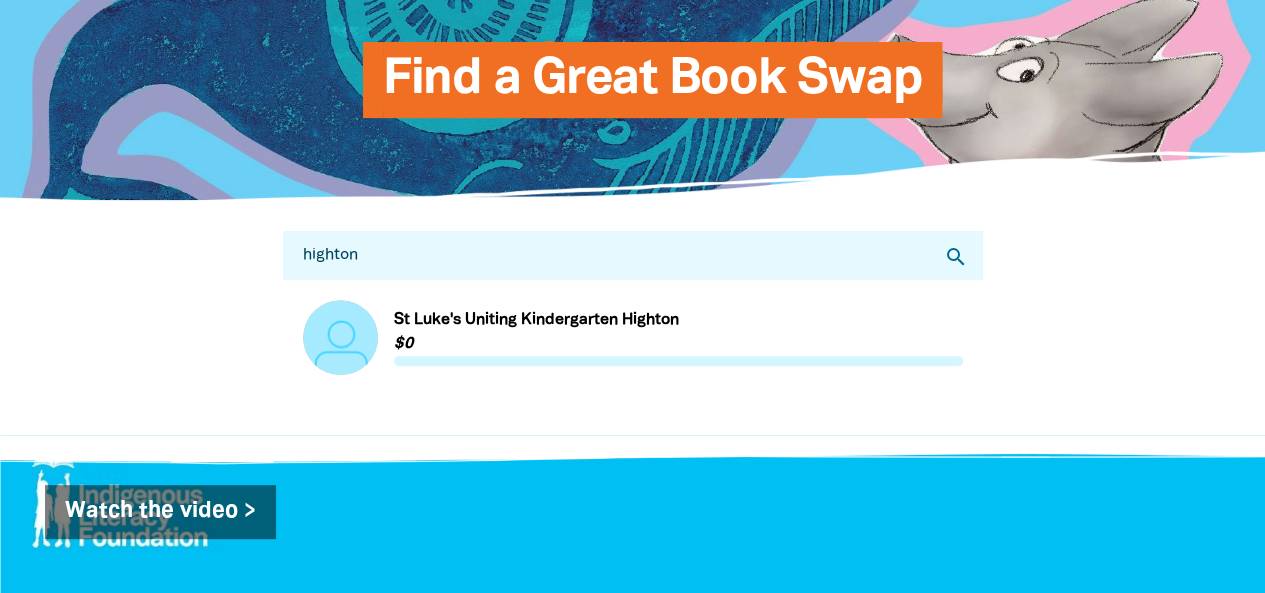 click on "Link to St Luke's Uniting Kindergarten Highton" at bounding box center (633, 337) 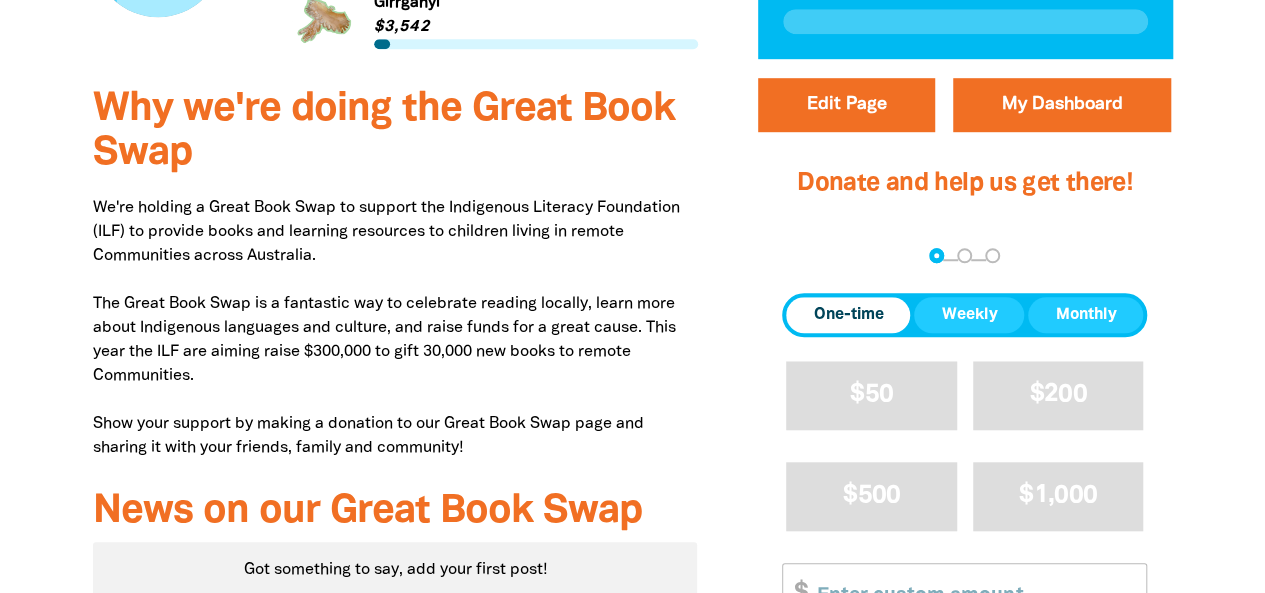 scroll, scrollTop: 658, scrollLeft: 0, axis: vertical 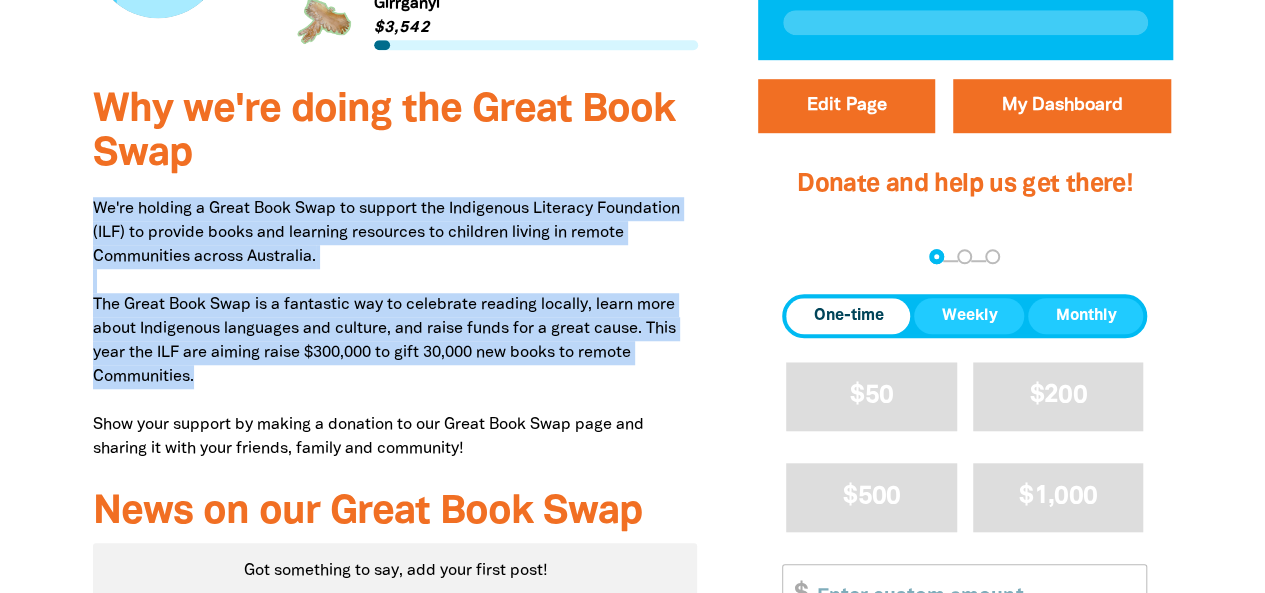 drag, startPoint x: 94, startPoint y: 201, endPoint x: 300, endPoint y: 369, distance: 265.8195 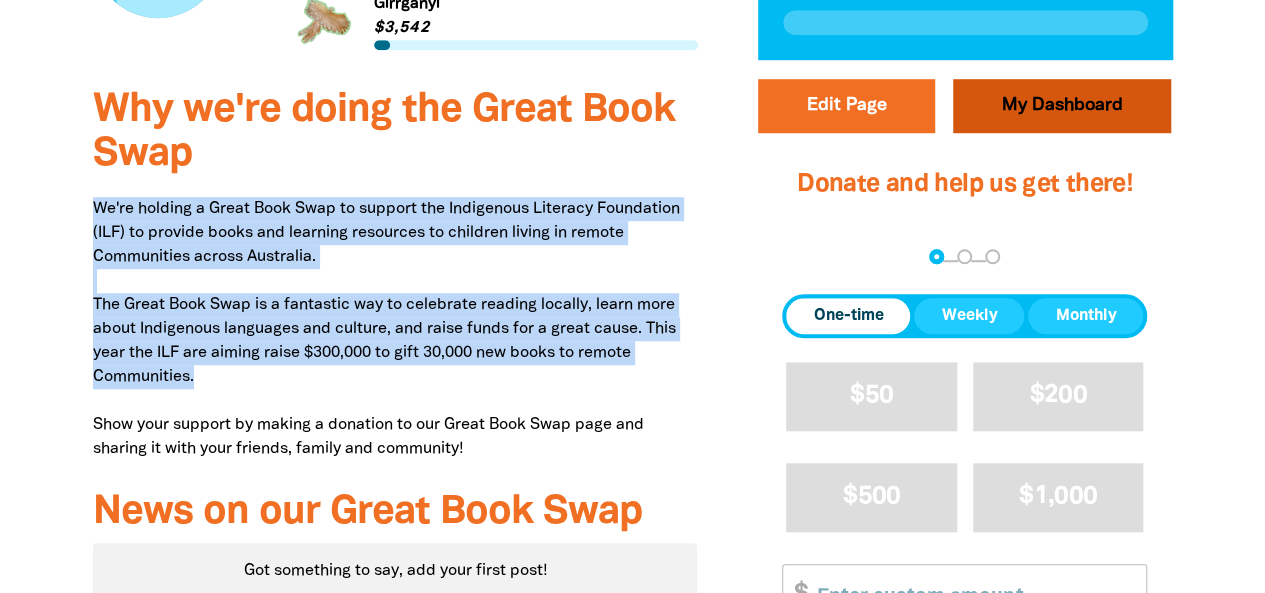 click on "My Dashboard" at bounding box center (1062, 106) 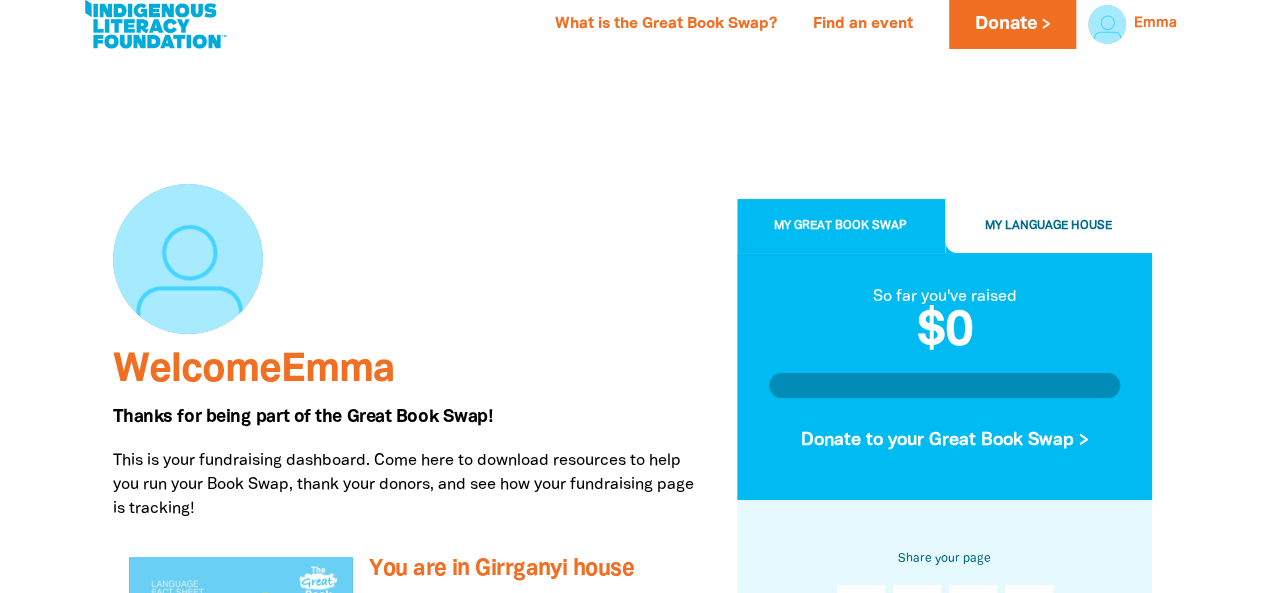 scroll, scrollTop: 0, scrollLeft: 0, axis: both 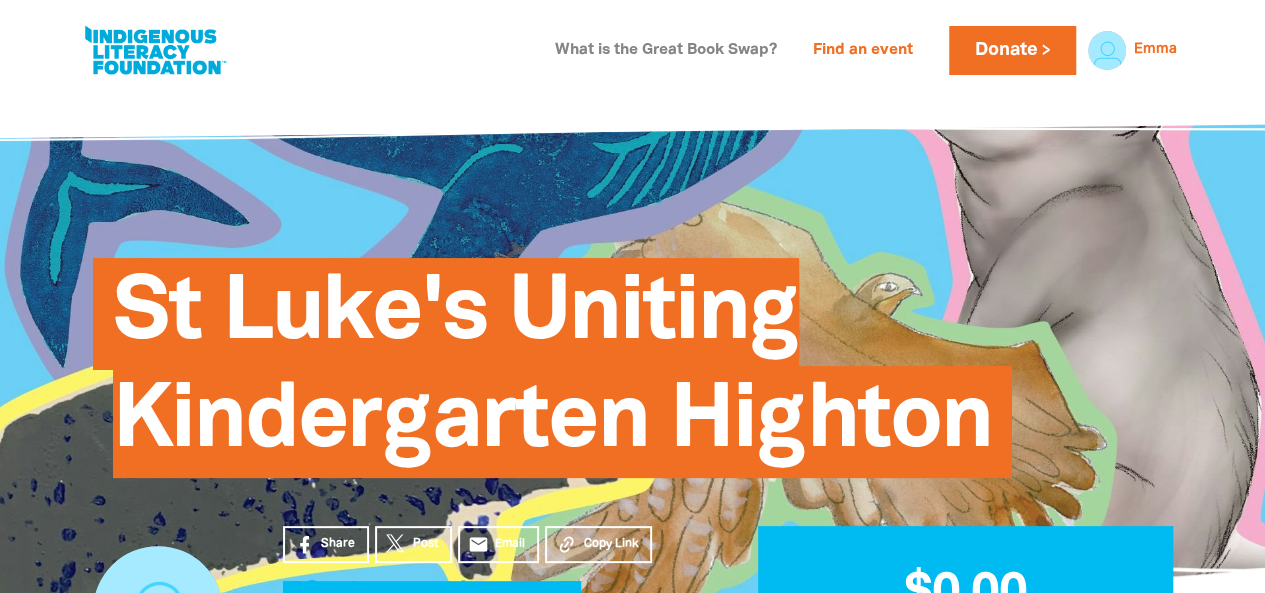 click on "What is the Great Book Swap?" at bounding box center [666, 51] 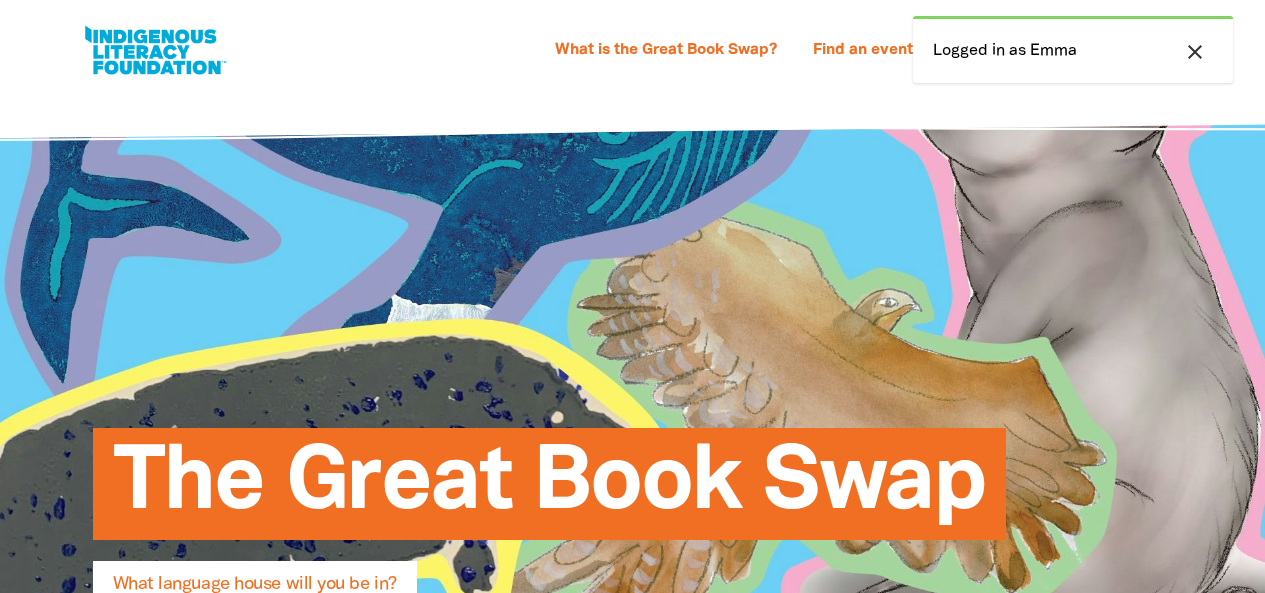 select on "early-learning" 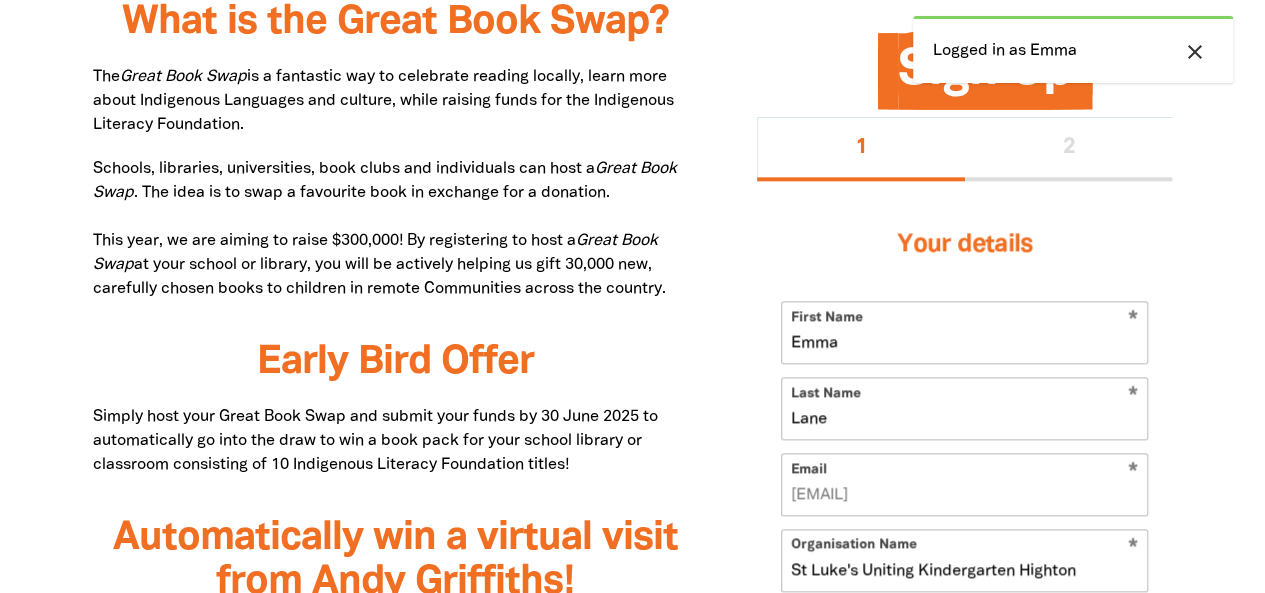 scroll, scrollTop: 0, scrollLeft: 0, axis: both 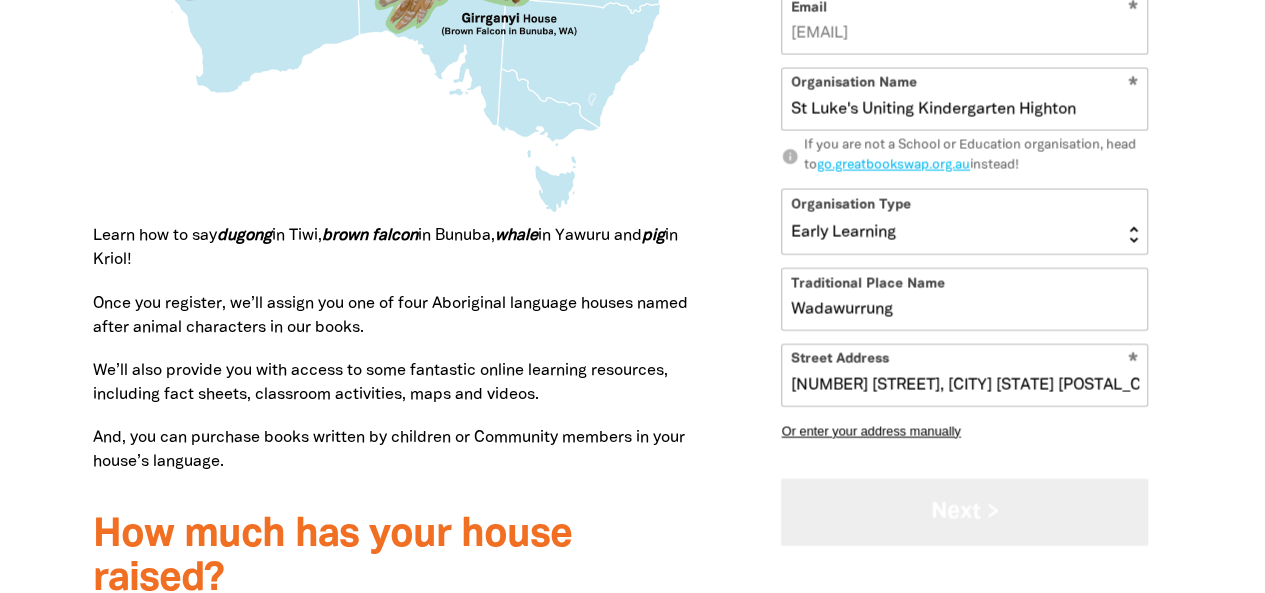 click on "Next >" at bounding box center (964, 511) 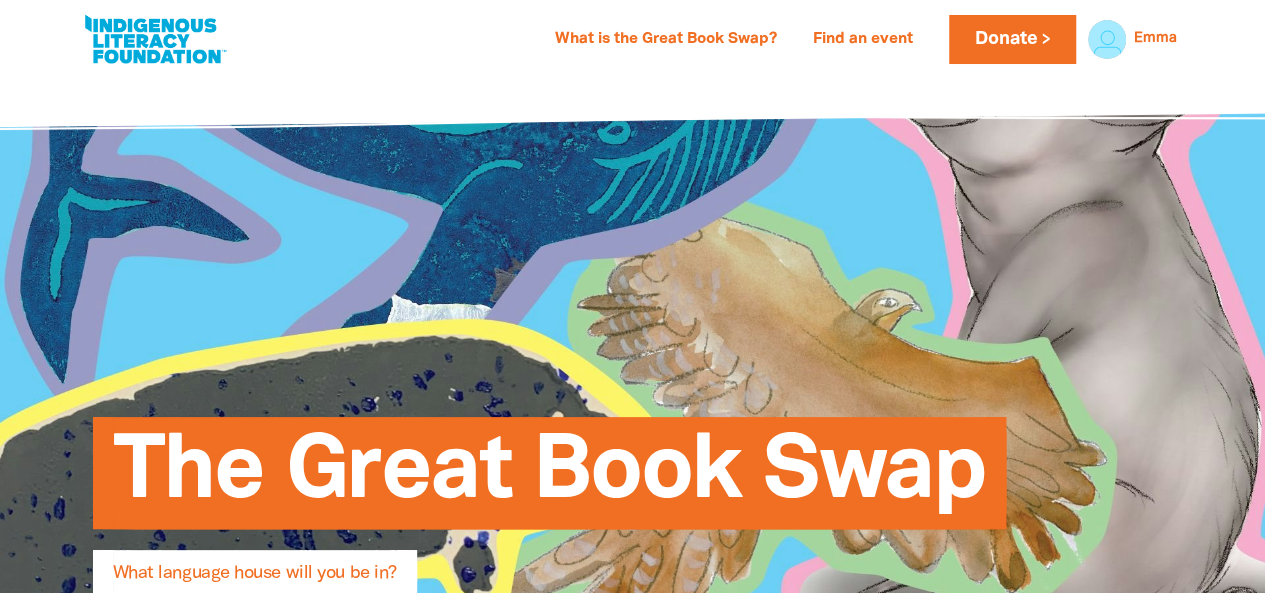 scroll, scrollTop: 0, scrollLeft: 0, axis: both 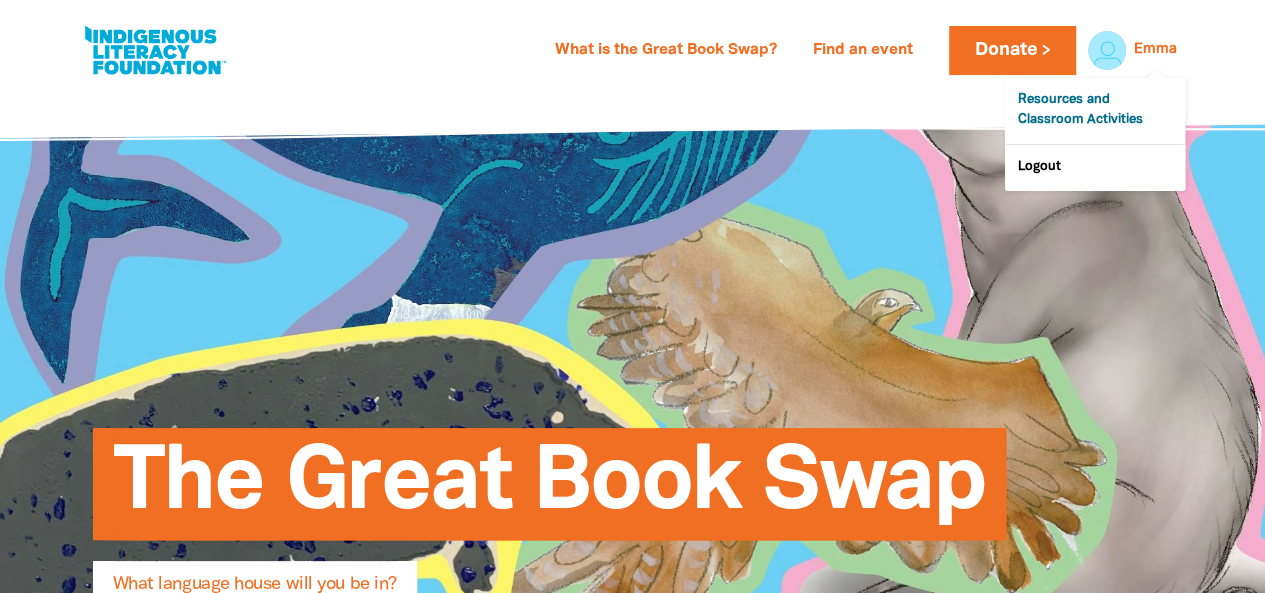 click on "Resources and Classroom Activities" at bounding box center [1095, 111] 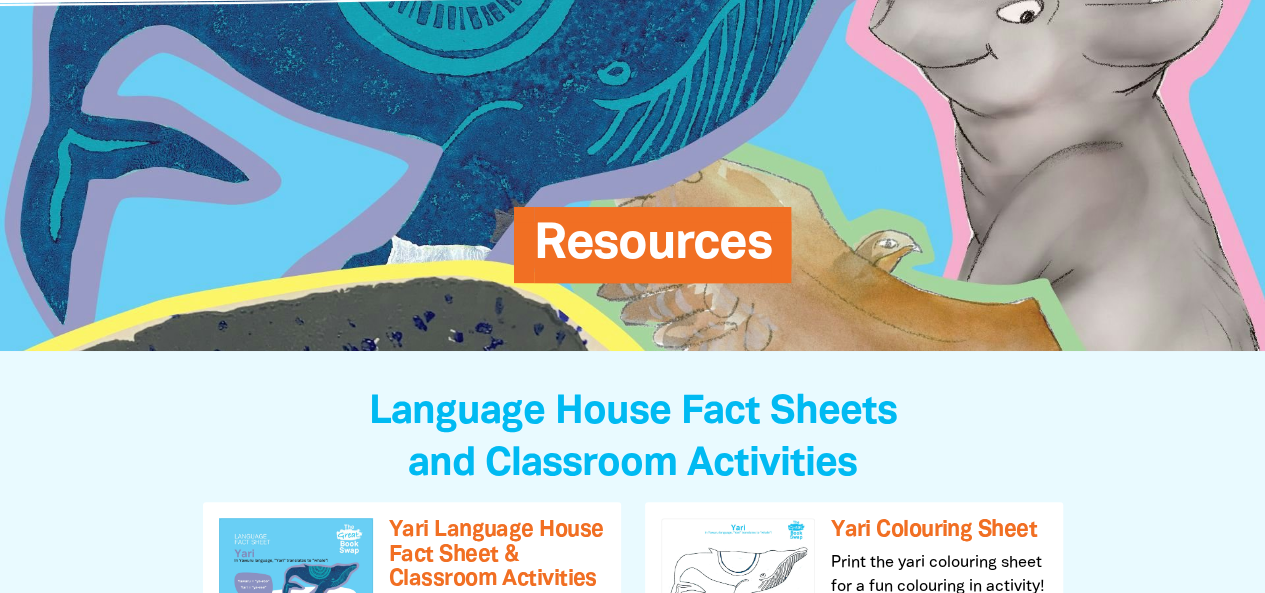 scroll, scrollTop: 0, scrollLeft: 0, axis: both 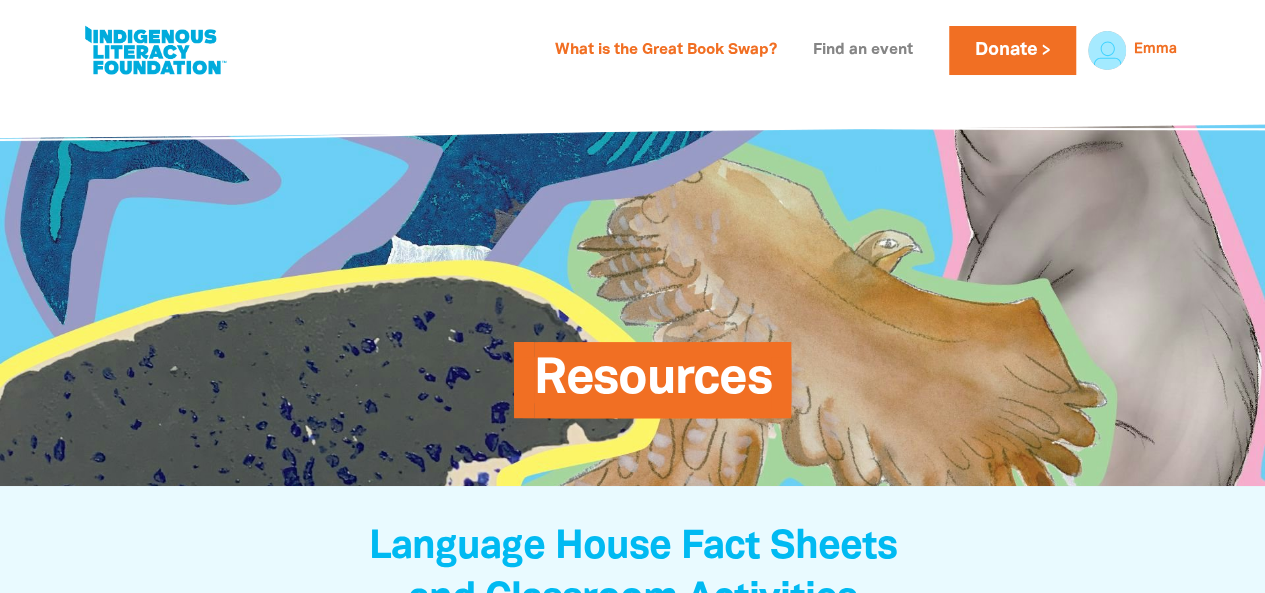 click on "Find an event" at bounding box center [863, 51] 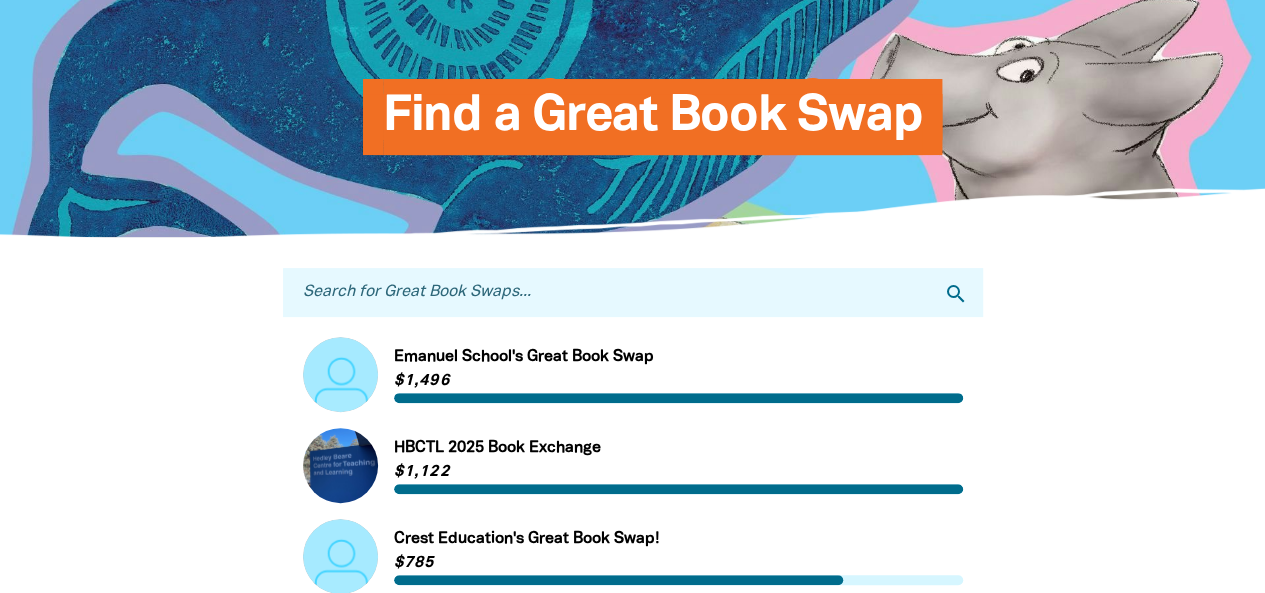 scroll, scrollTop: 154, scrollLeft: 0, axis: vertical 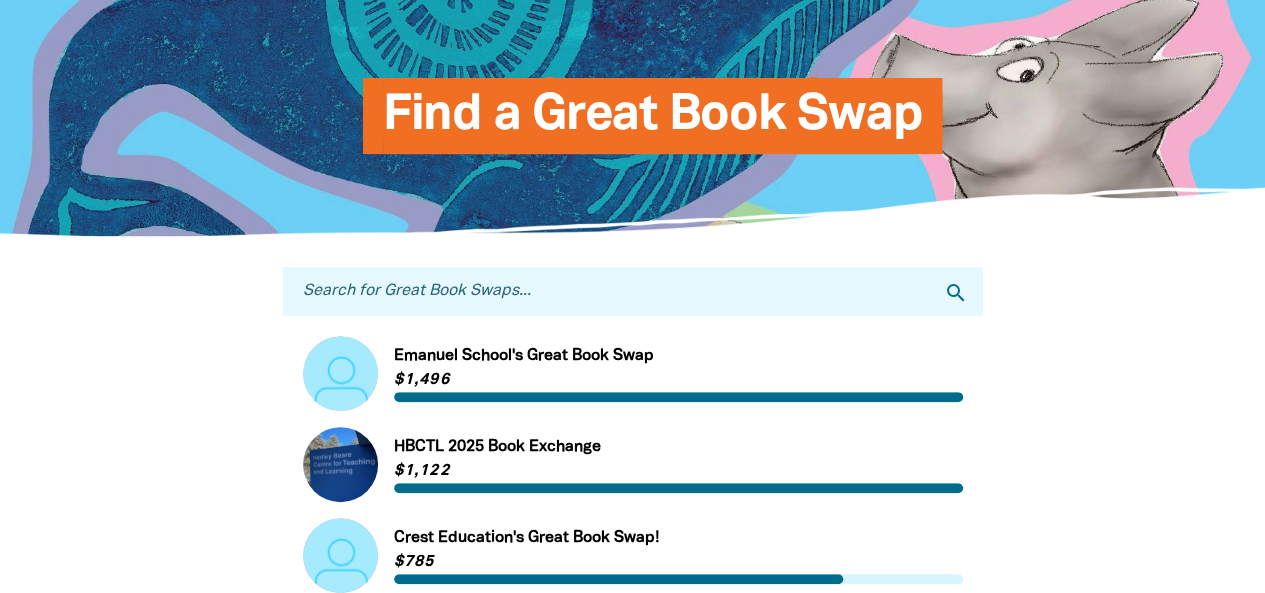 click on "Search for Great Book Swaps..." at bounding box center (633, 291) 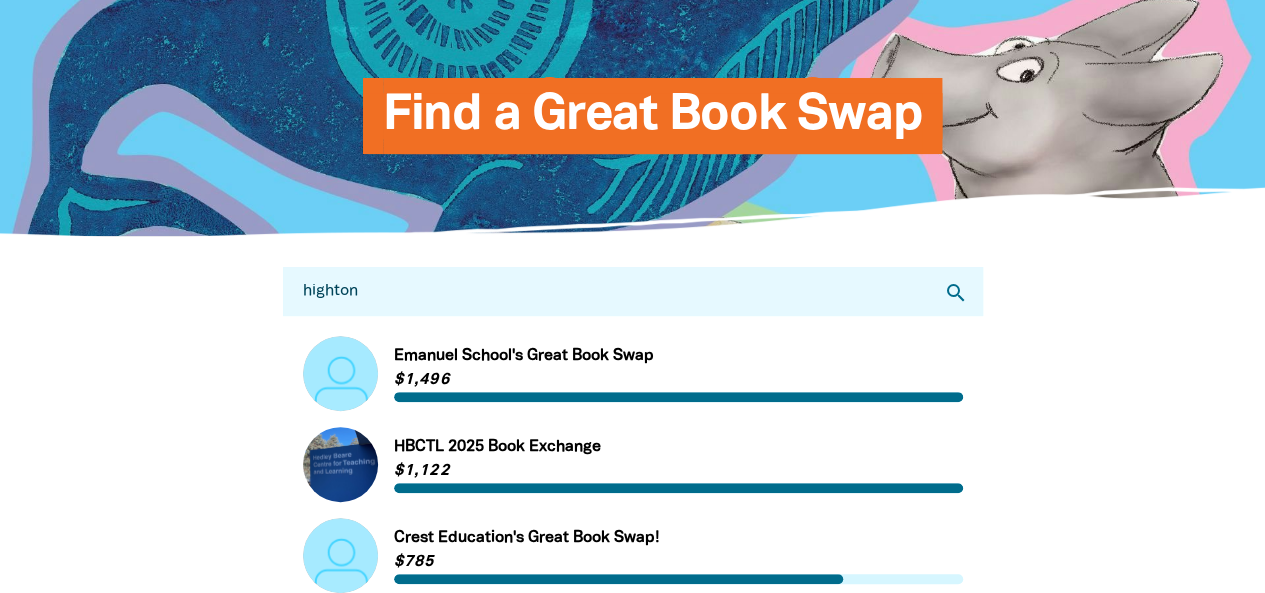 type on "highton" 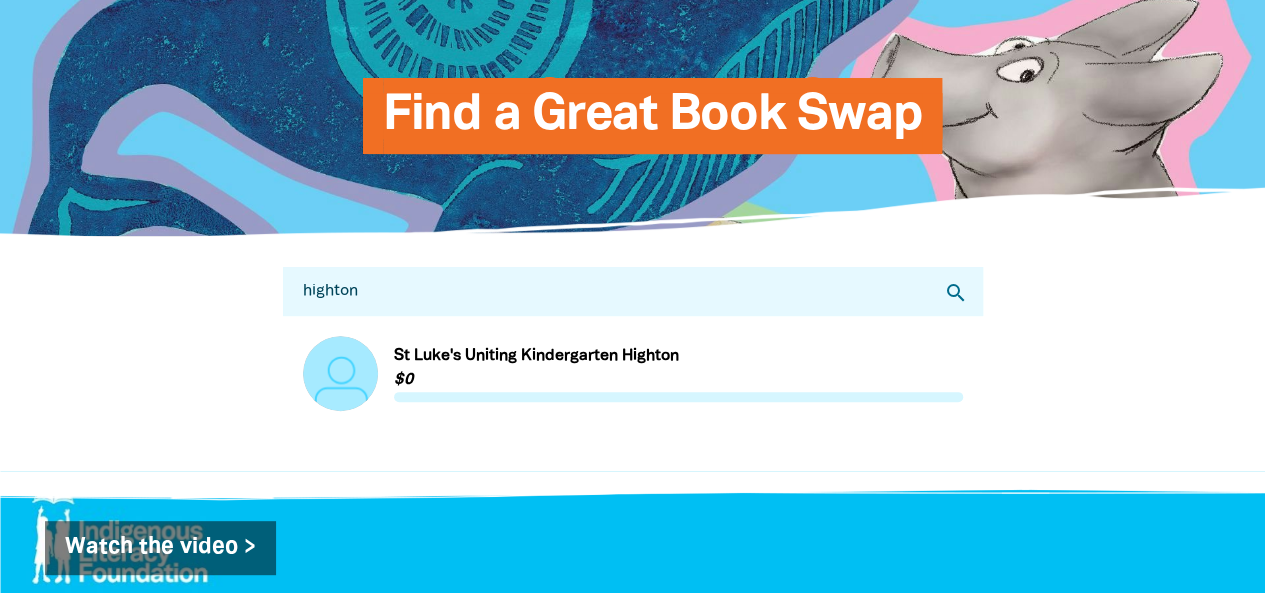 click on "Link to St Luke's Uniting Kindergarten Highton" at bounding box center [633, 373] 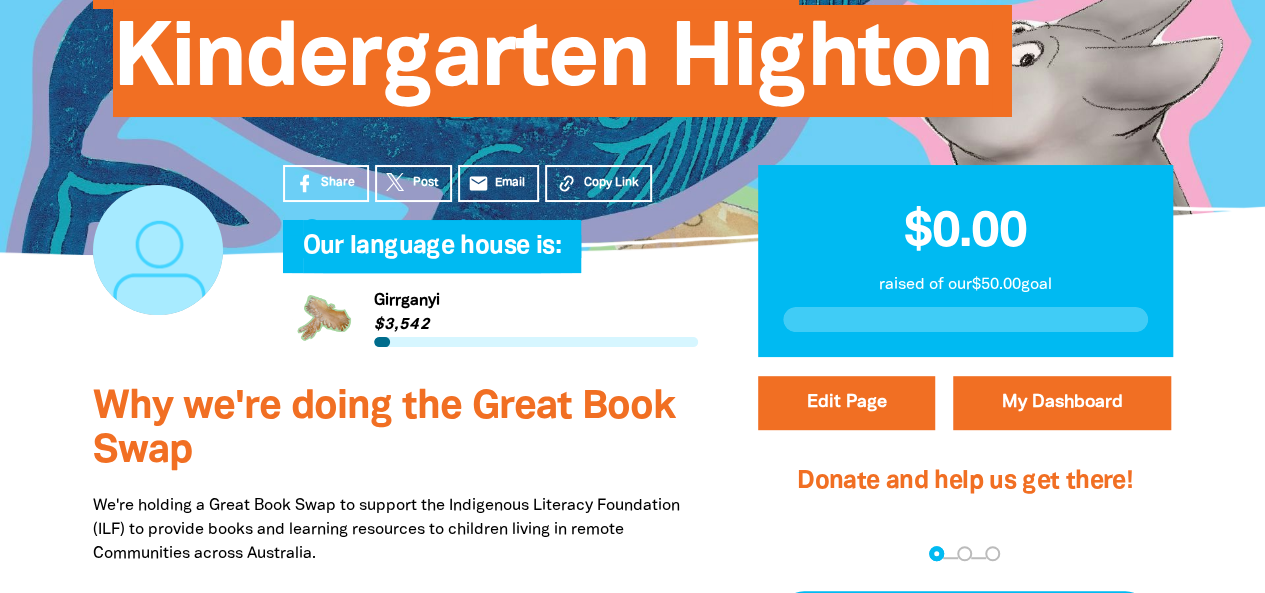 scroll, scrollTop: 358, scrollLeft: 0, axis: vertical 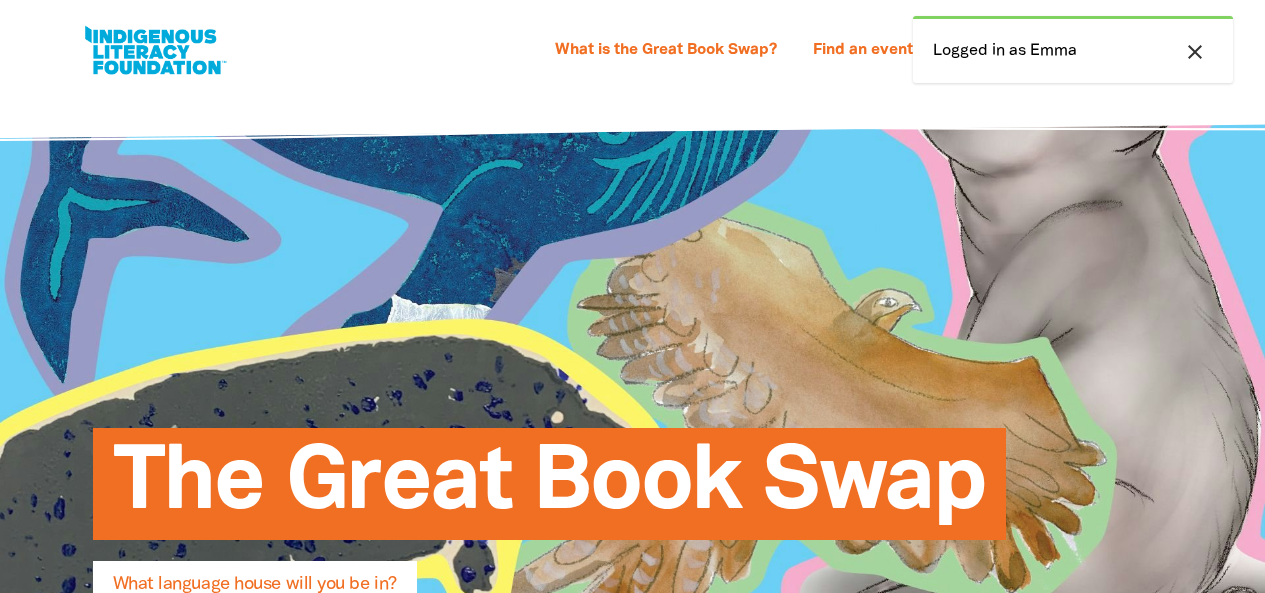 select on "early-learning" 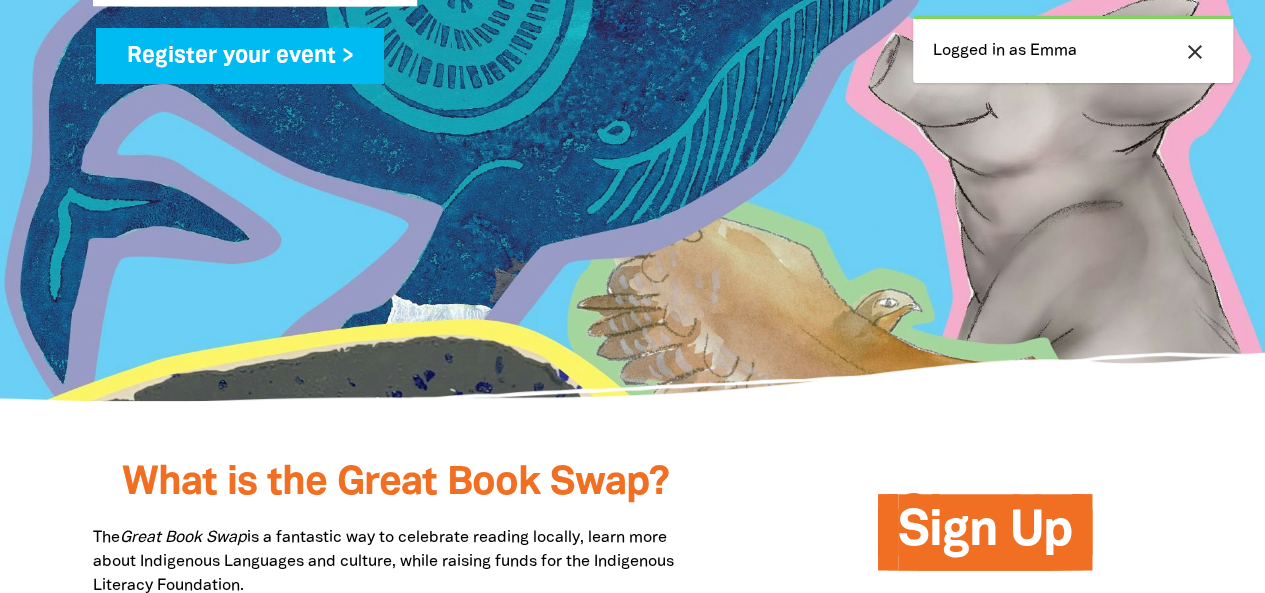 scroll, scrollTop: 0, scrollLeft: 0, axis: both 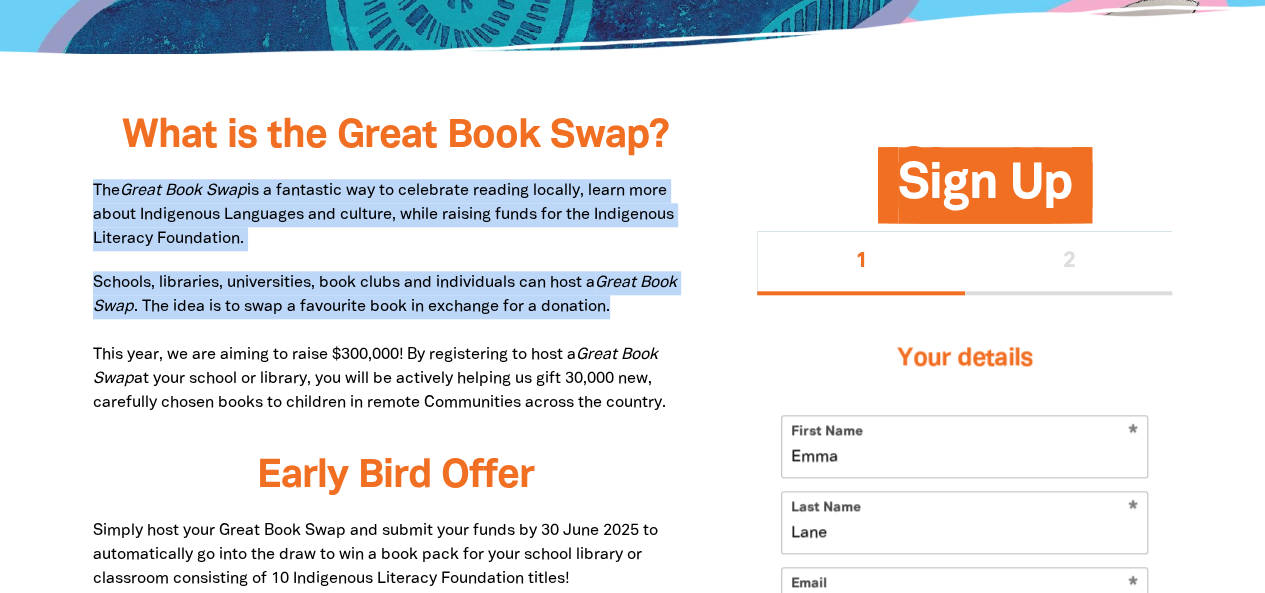 drag, startPoint x: 95, startPoint y: 183, endPoint x: 620, endPoint y: 301, distance: 538.0976 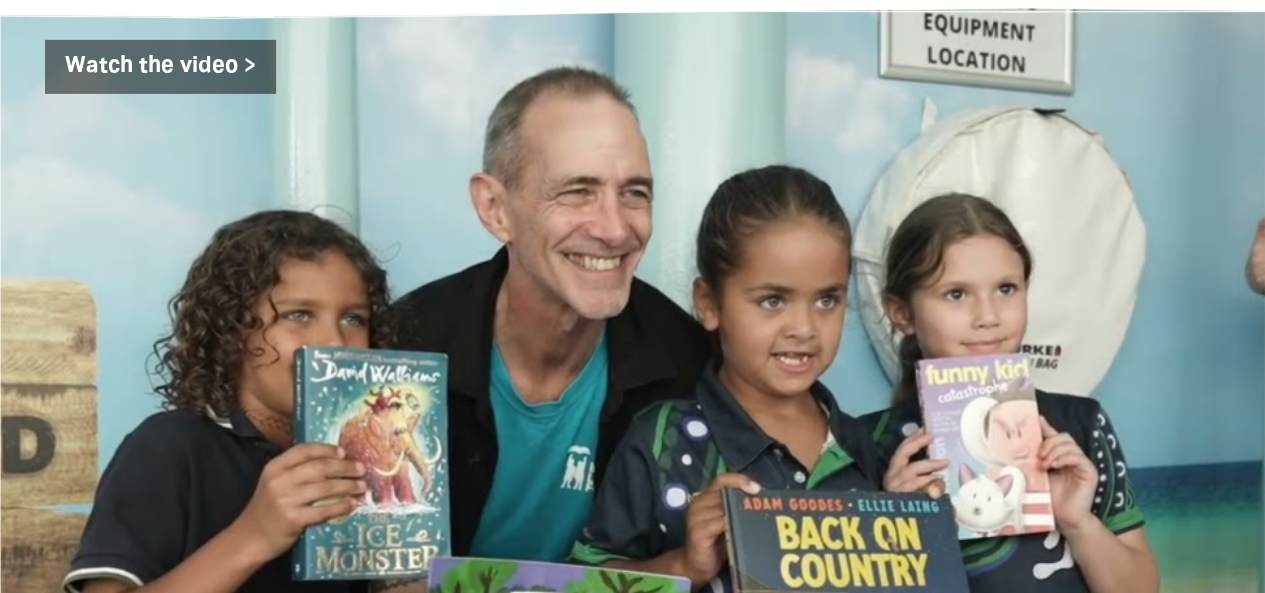 scroll, scrollTop: 3270, scrollLeft: 0, axis: vertical 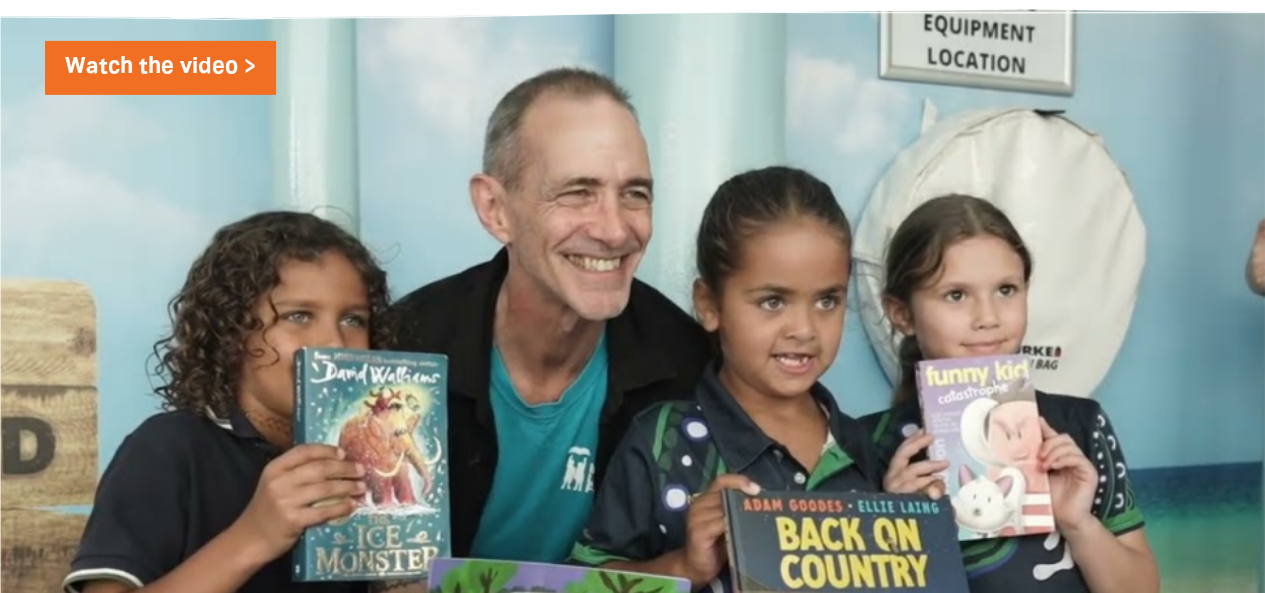 click on "Watch the video >" at bounding box center [160, 68] 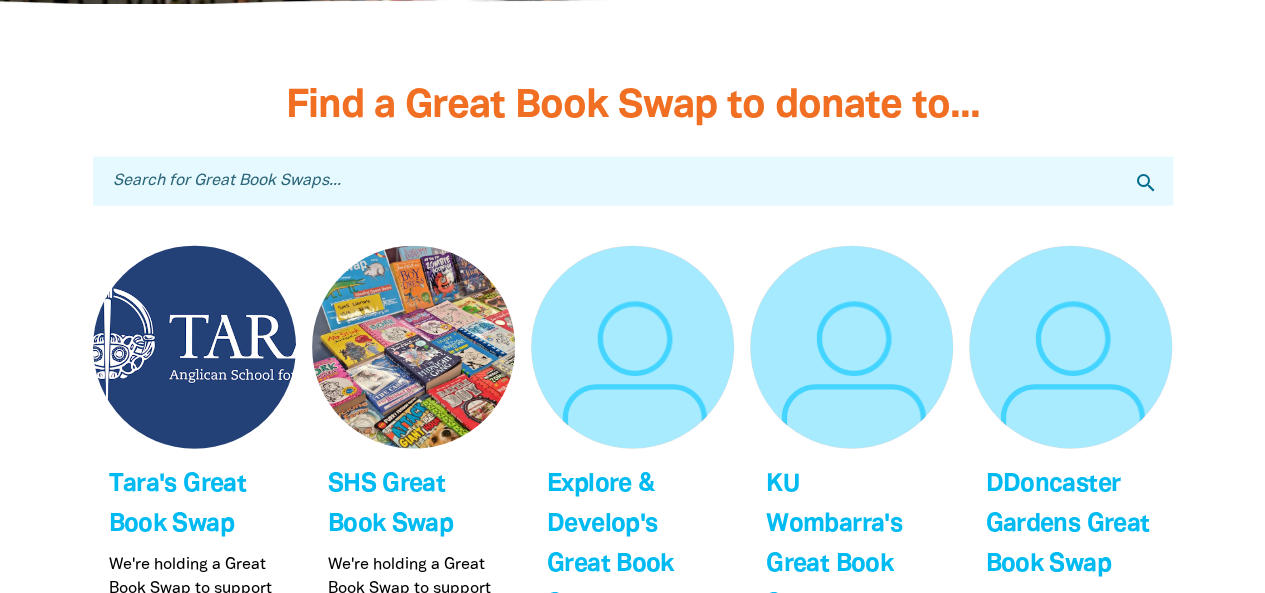 scroll, scrollTop: 5989, scrollLeft: 0, axis: vertical 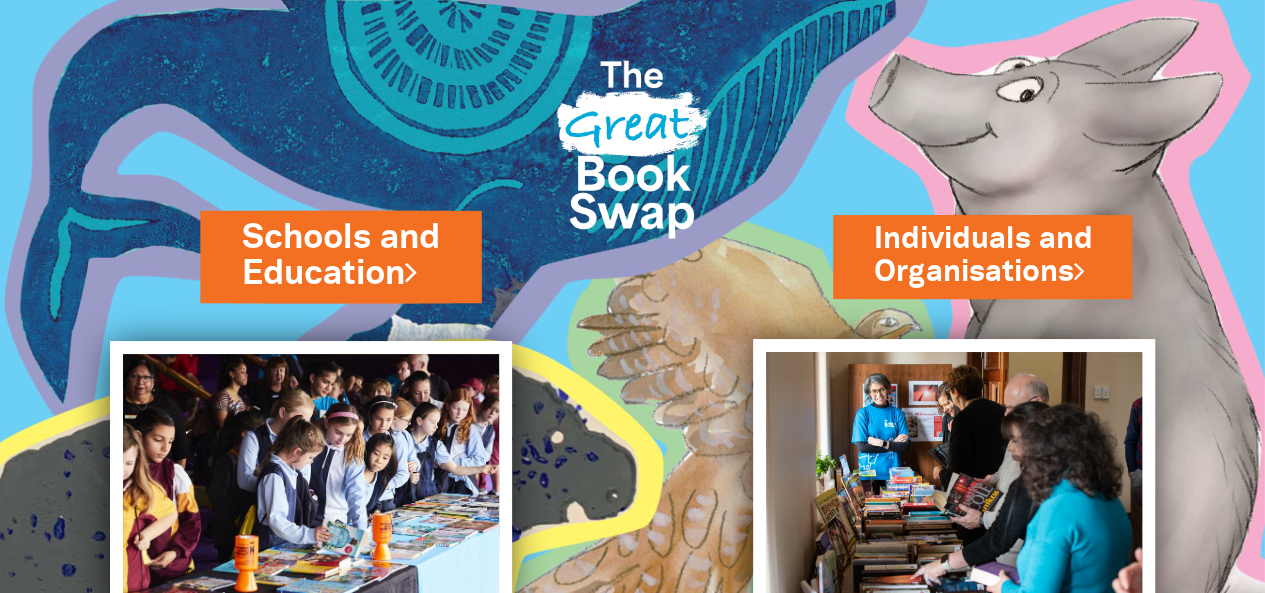click on "Schools and Education" at bounding box center (340, 256) 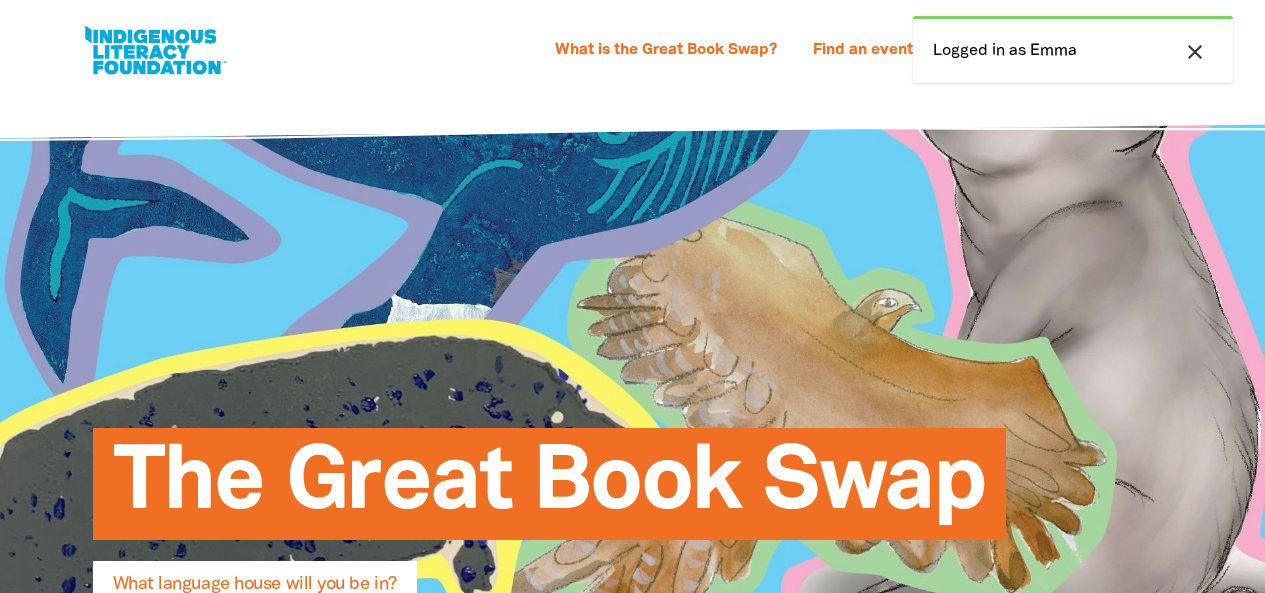 select on "early-learning" 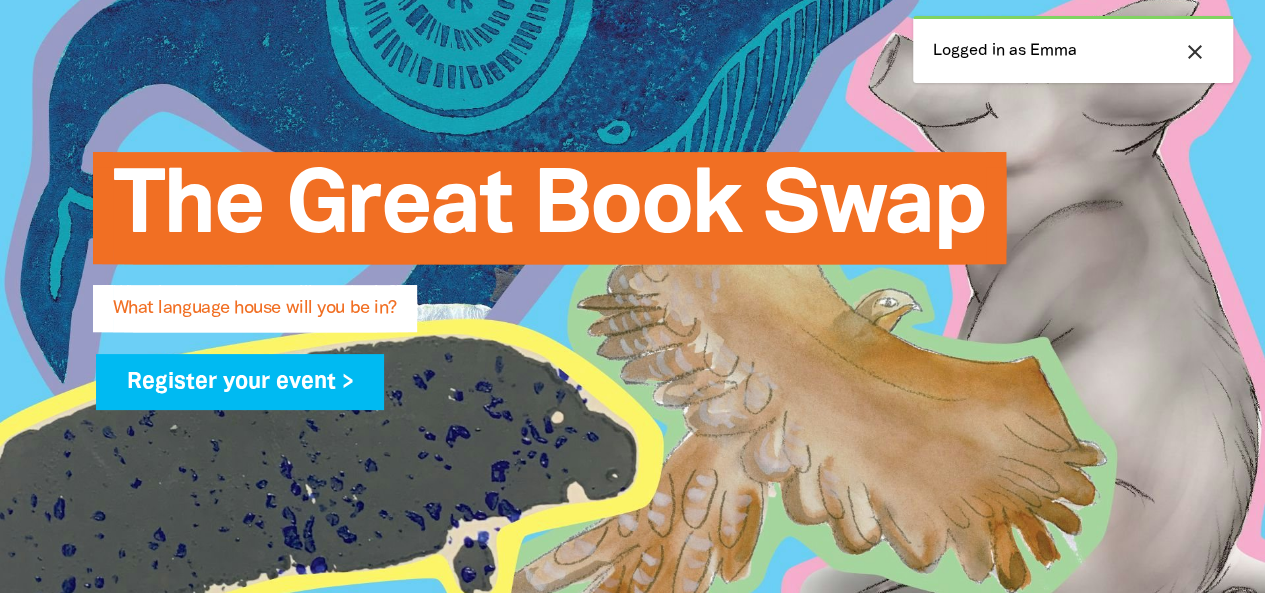 scroll, scrollTop: 0, scrollLeft: 0, axis: both 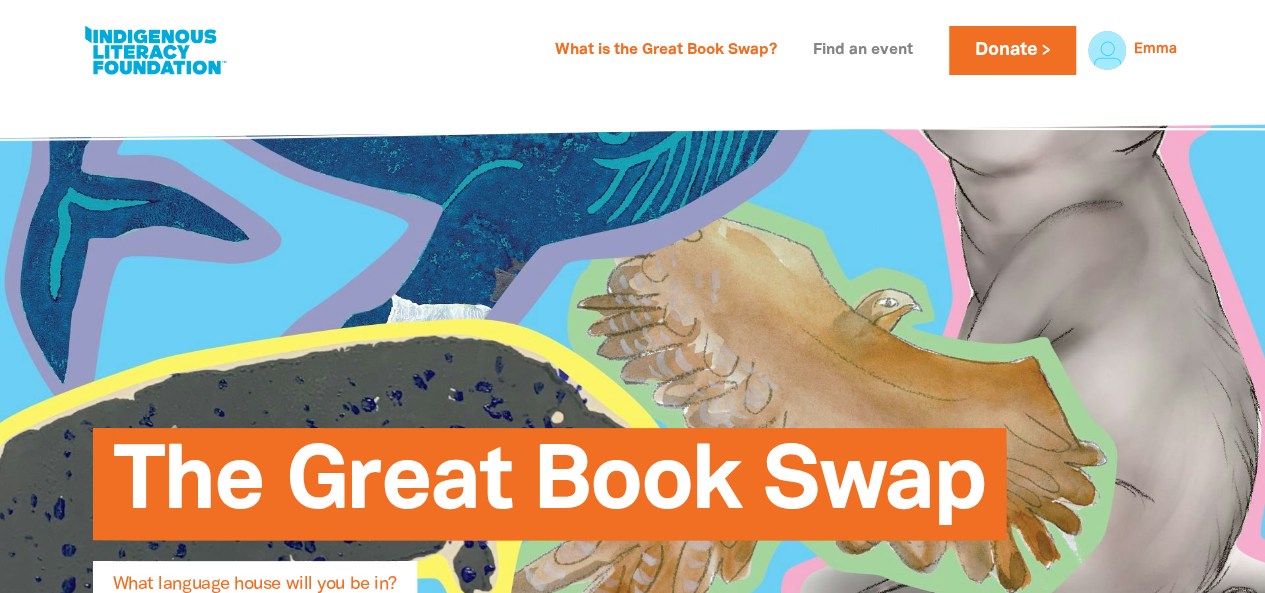 click on "Find an event" at bounding box center [863, 51] 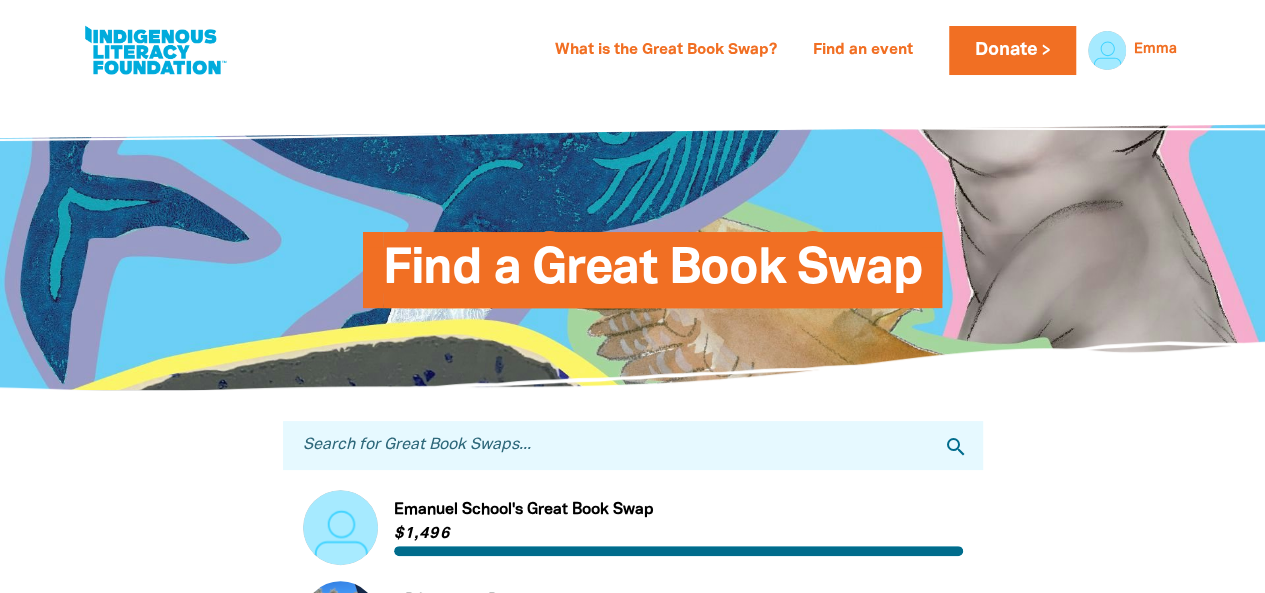 click on "Search for Great Book Swaps..." at bounding box center [633, 445] 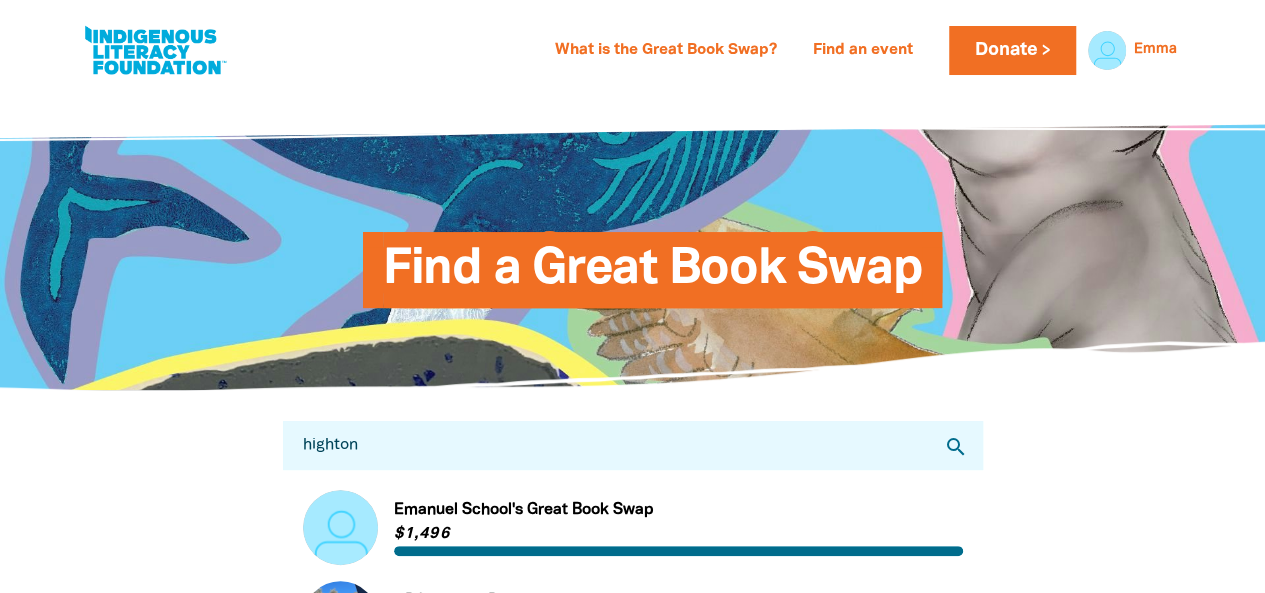 type on "highton" 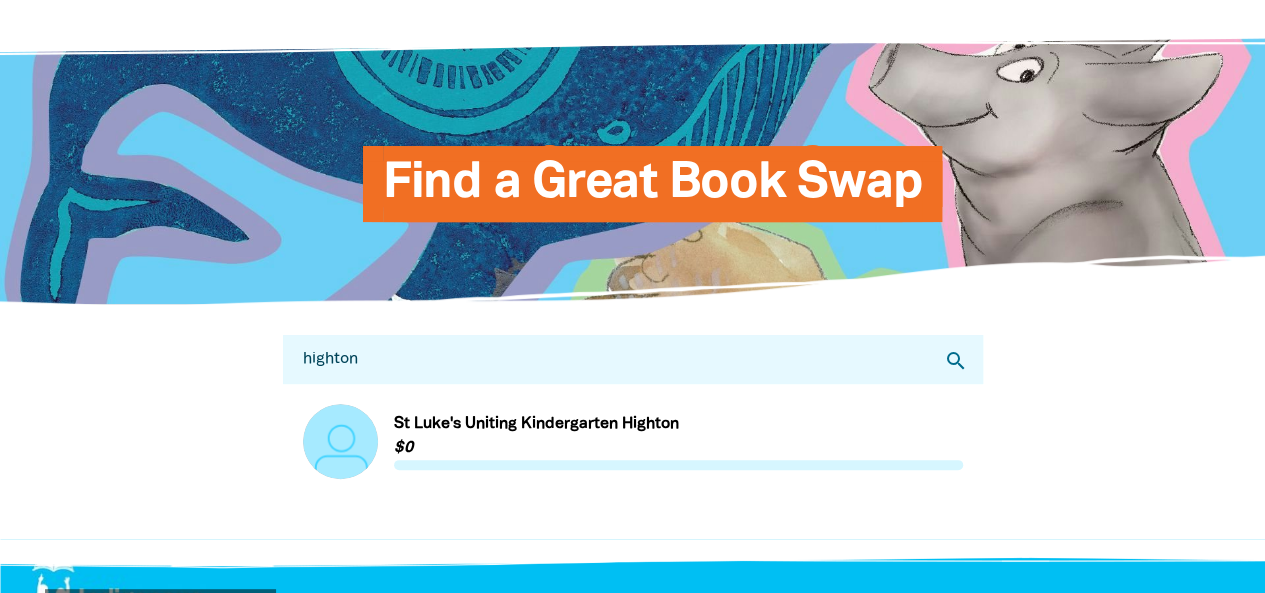 scroll, scrollTop: 95, scrollLeft: 0, axis: vertical 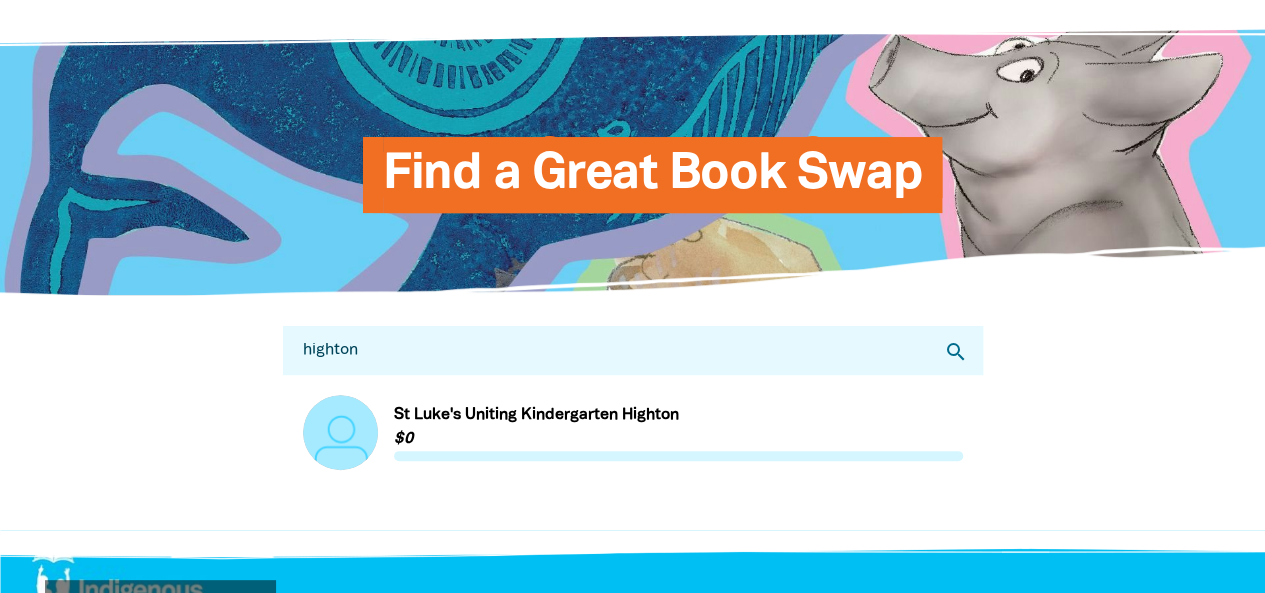 click on "Link to St Luke's Uniting Kindergarten Highton" at bounding box center [633, 432] 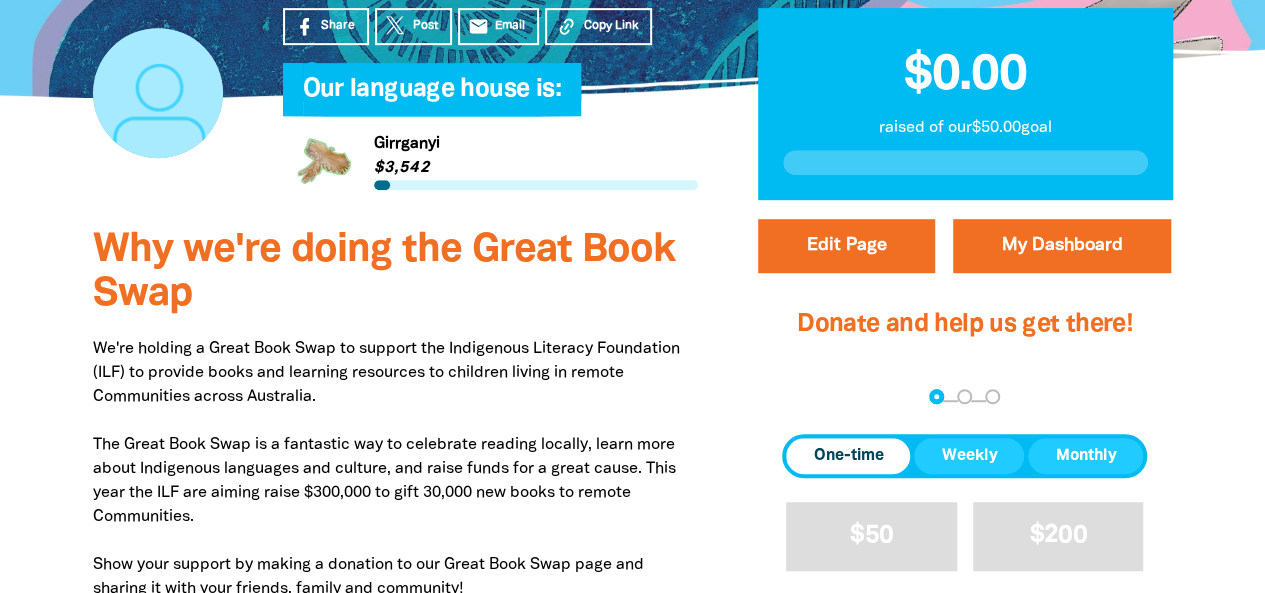 scroll, scrollTop: 519, scrollLeft: 0, axis: vertical 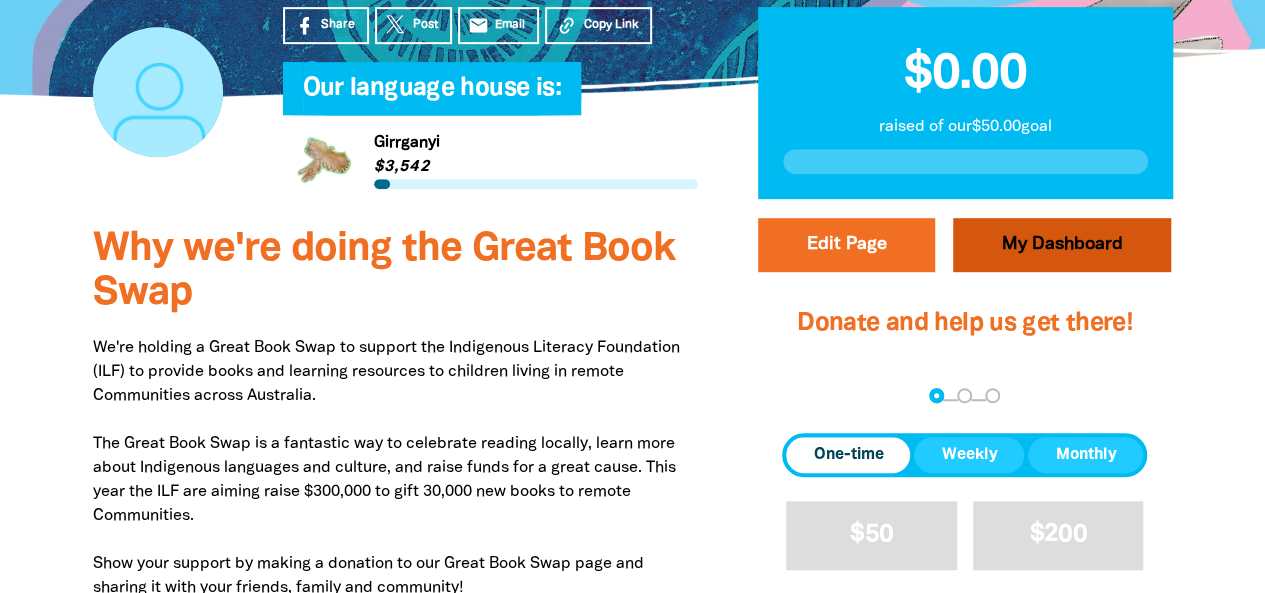 click on "My Dashboard" at bounding box center (1062, 245) 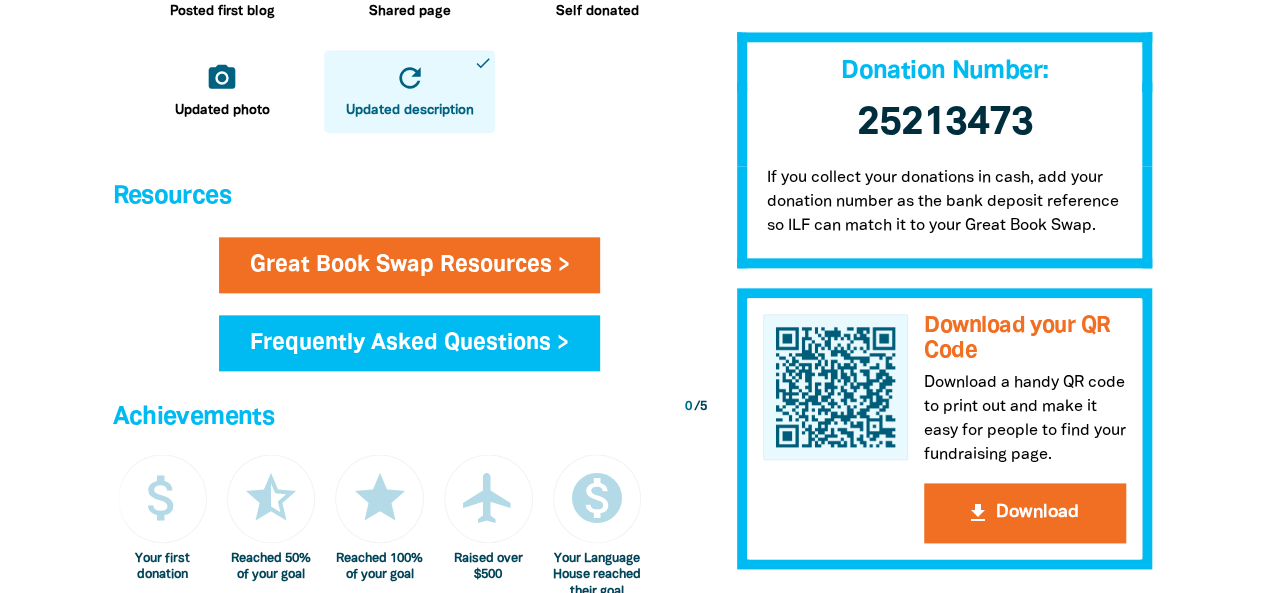 scroll, scrollTop: 1038, scrollLeft: 0, axis: vertical 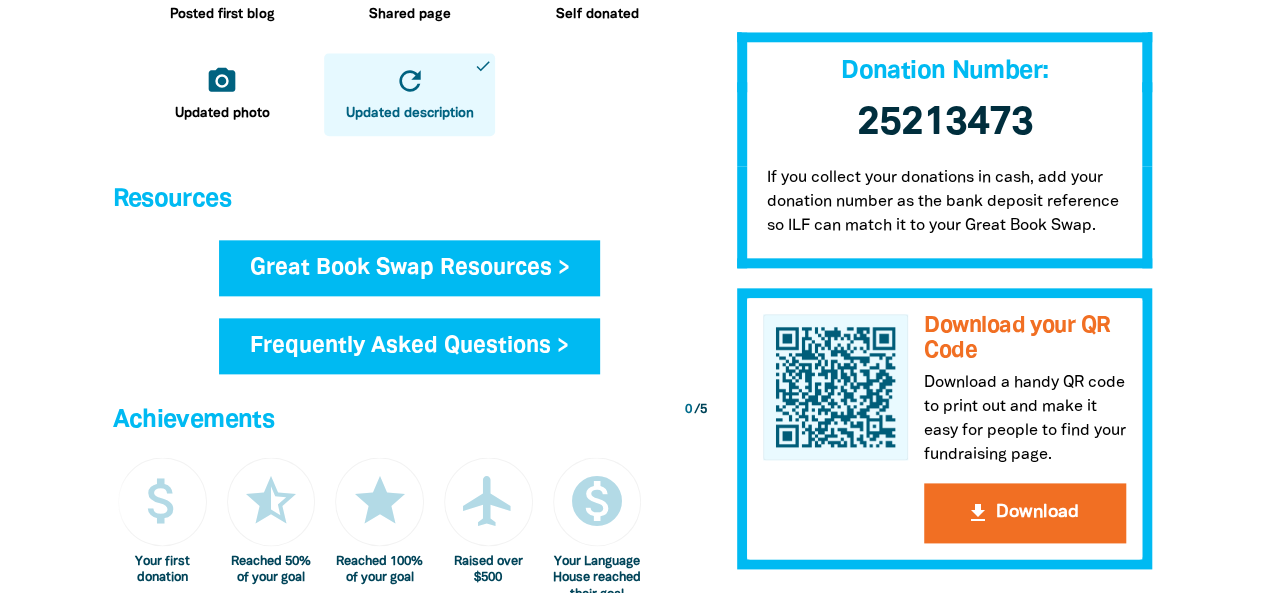 click on "Great Book Swap Resources >" at bounding box center (410, 268) 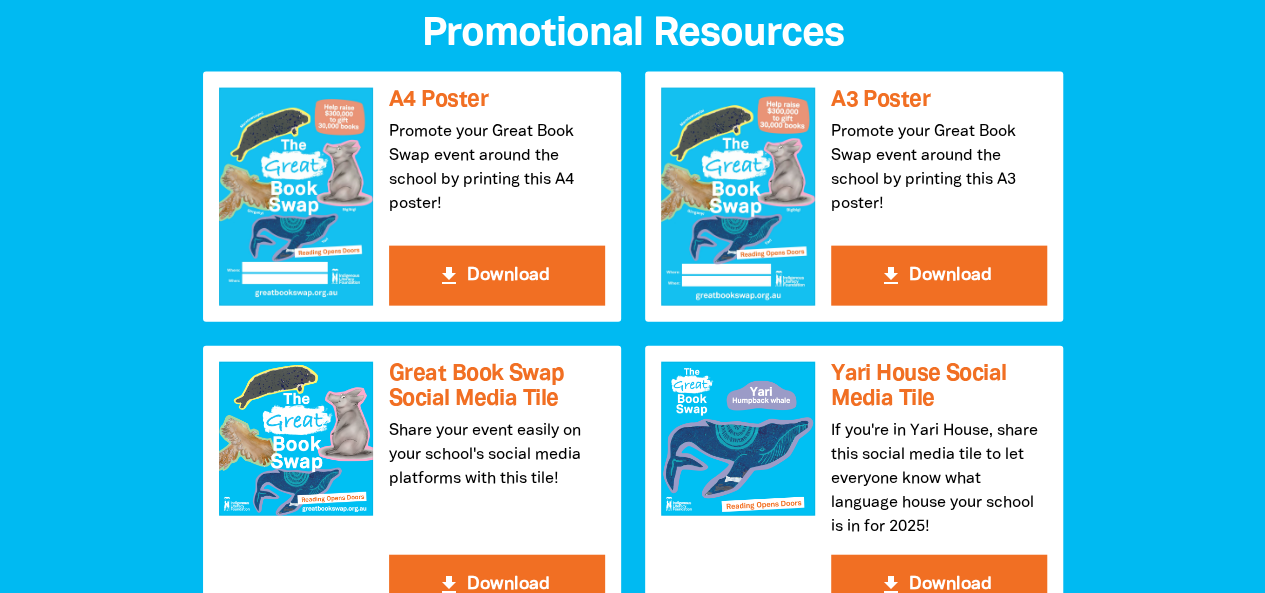 scroll, scrollTop: 2158, scrollLeft: 0, axis: vertical 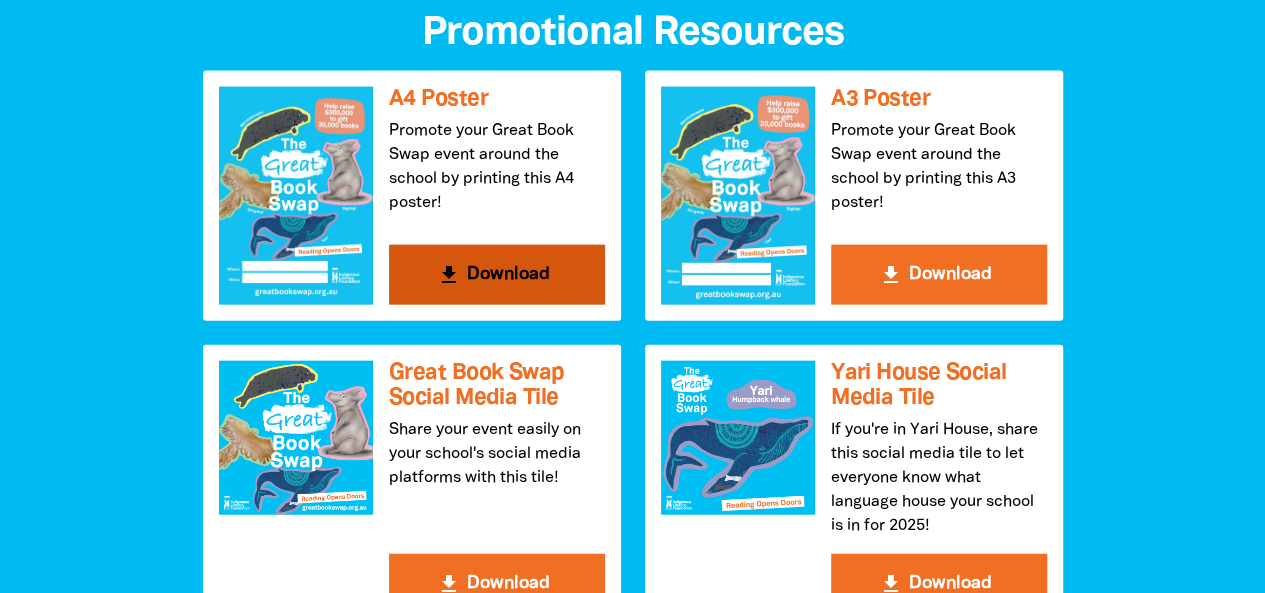 click on "get_app   Download" at bounding box center [497, 275] 